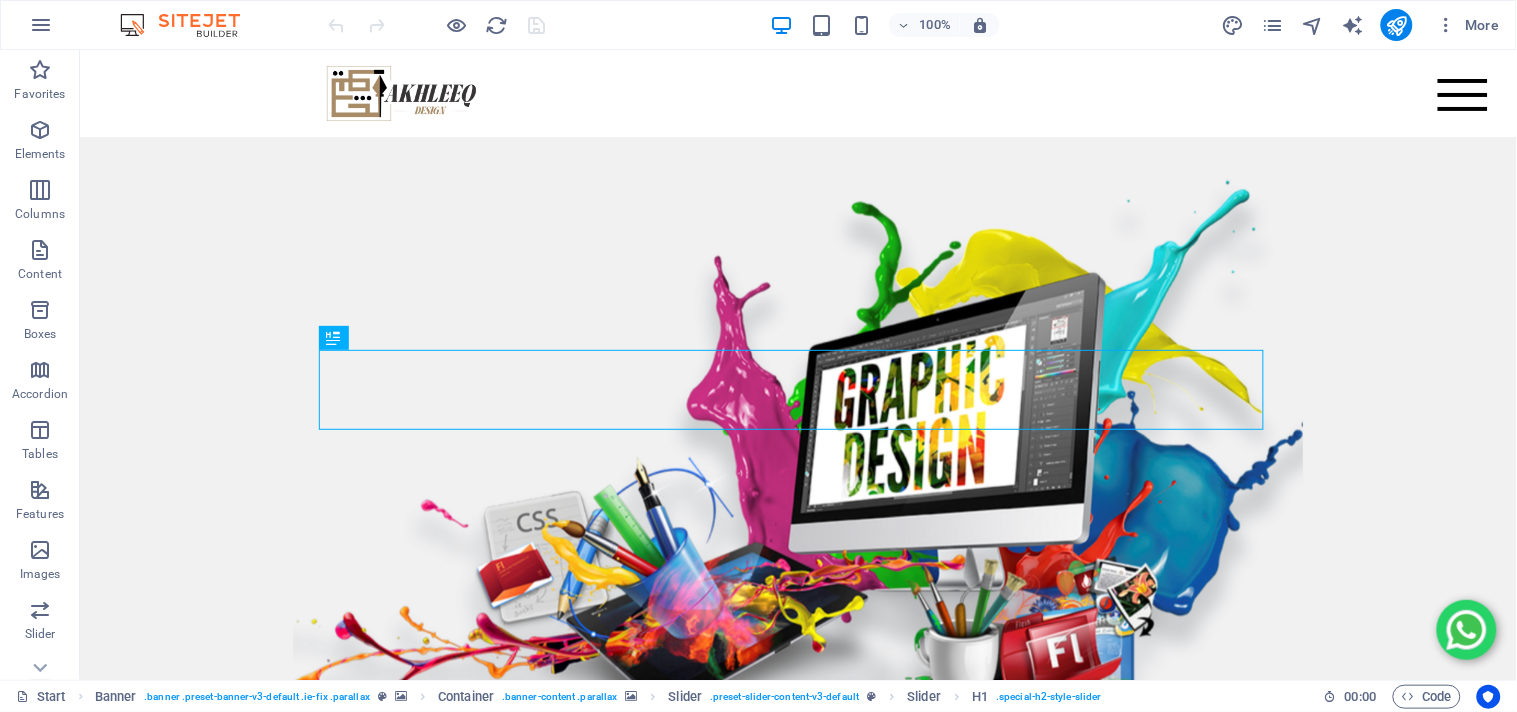 scroll, scrollTop: 0, scrollLeft: 0, axis: both 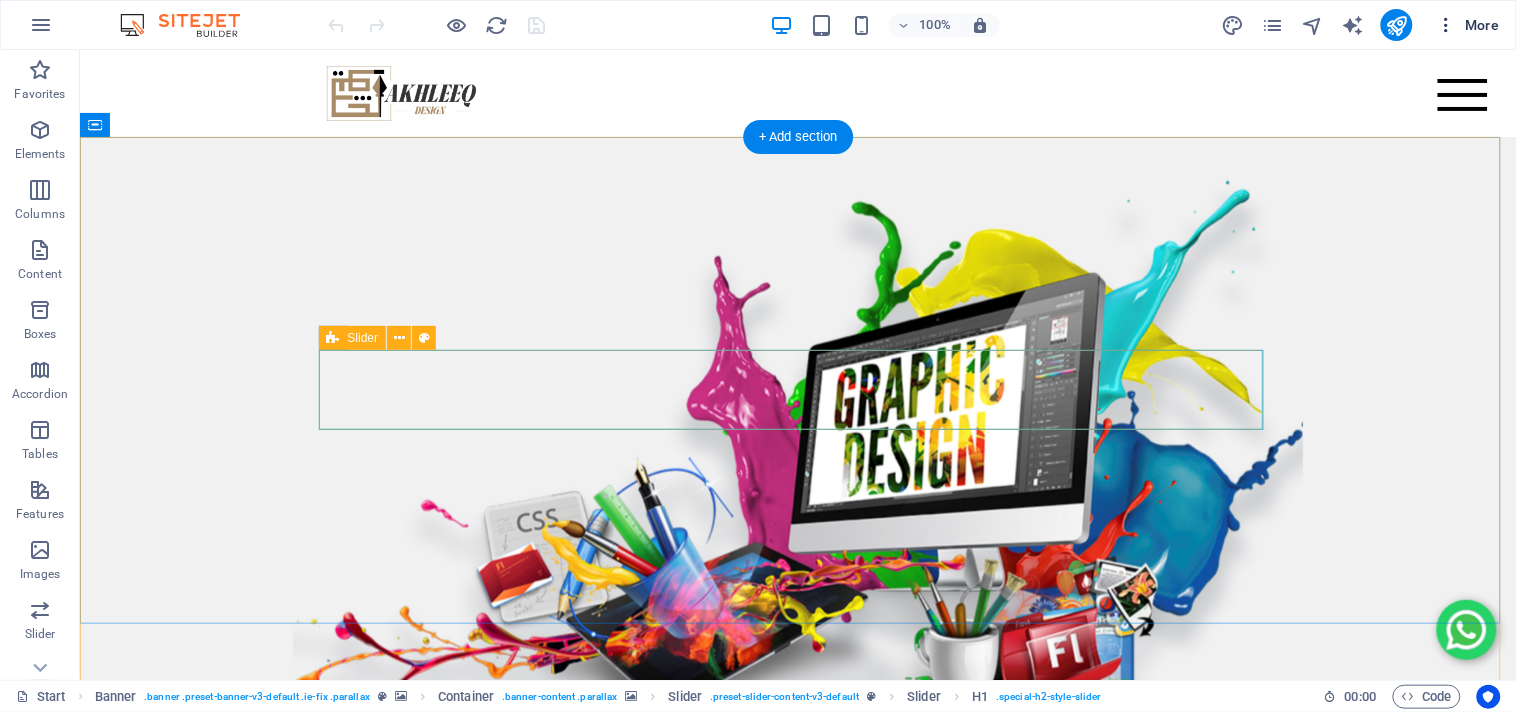 click at bounding box center (1447, 25) 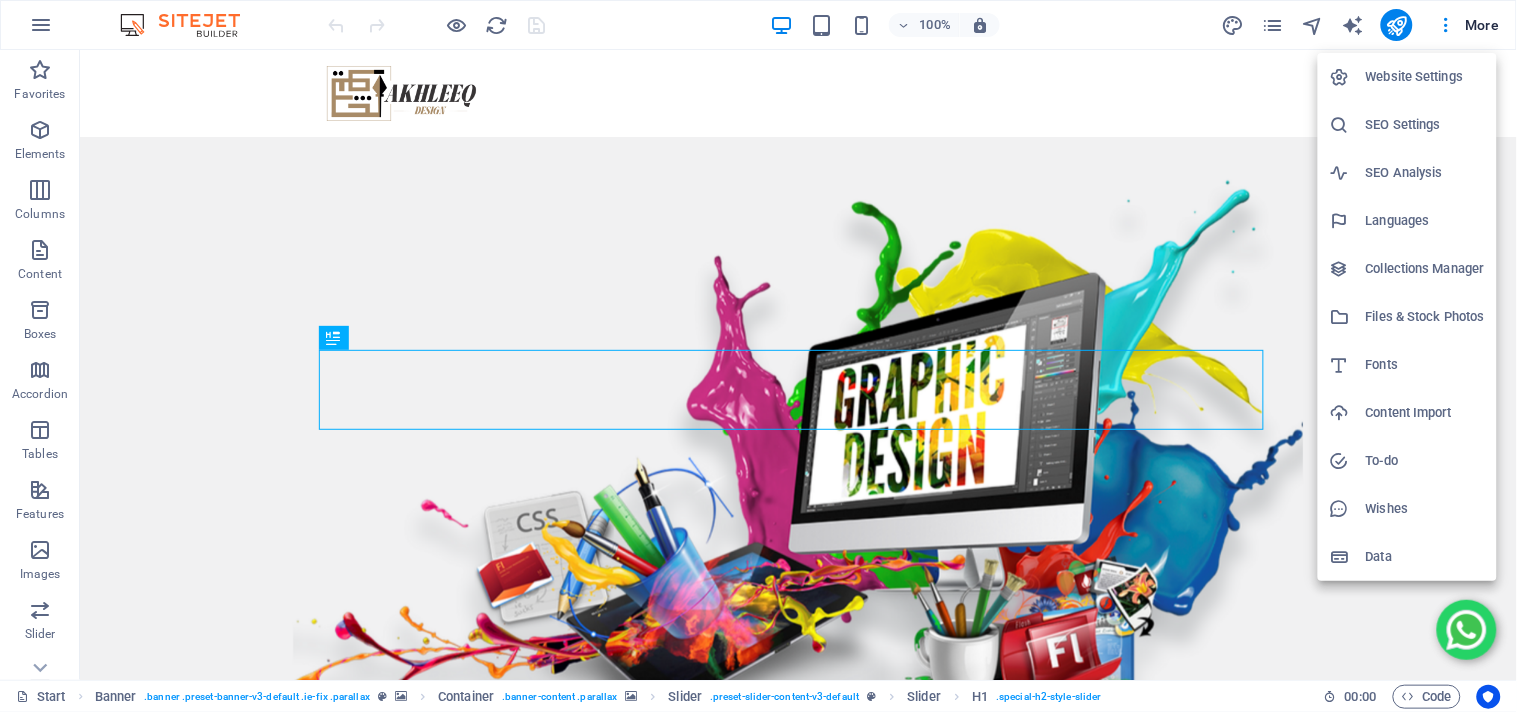 click on "SEO Settings" at bounding box center [1425, 125] 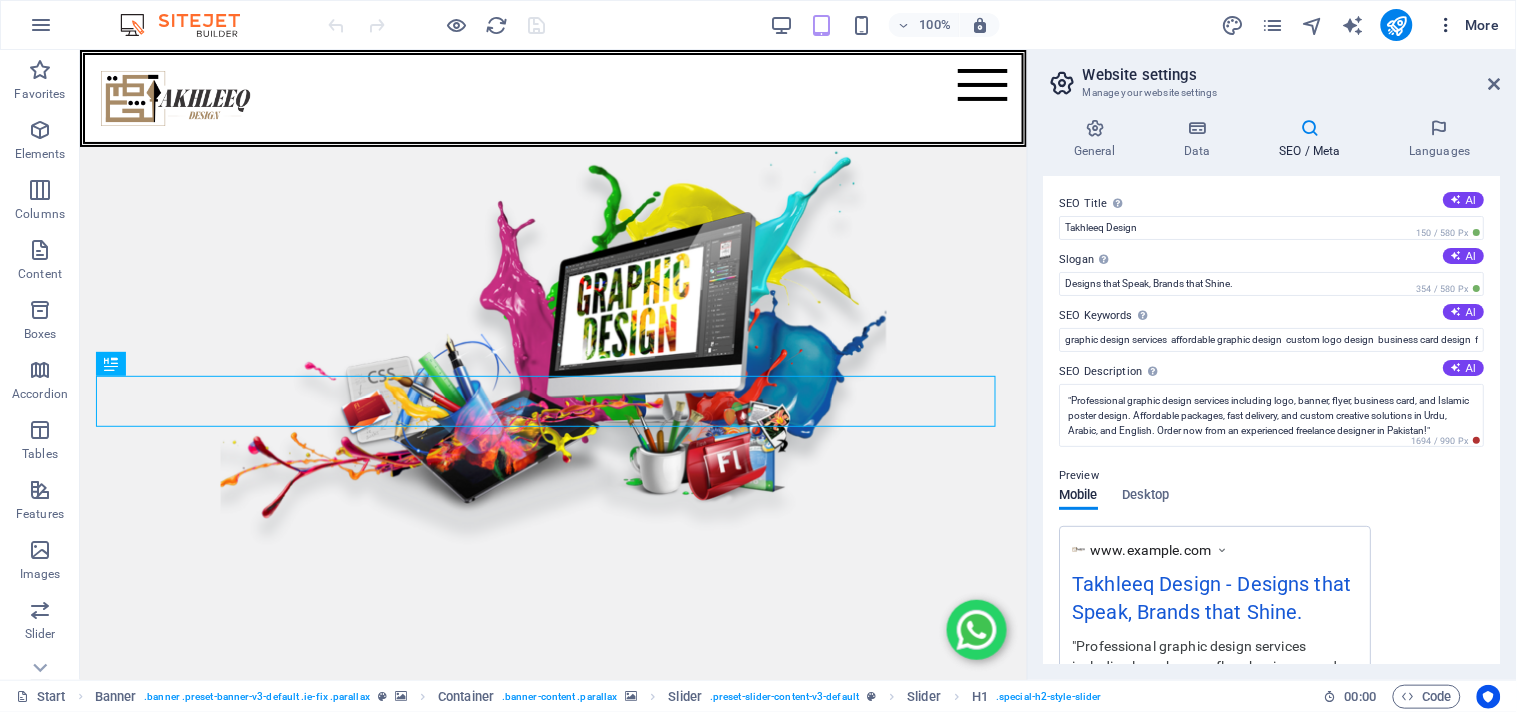 click at bounding box center [1447, 25] 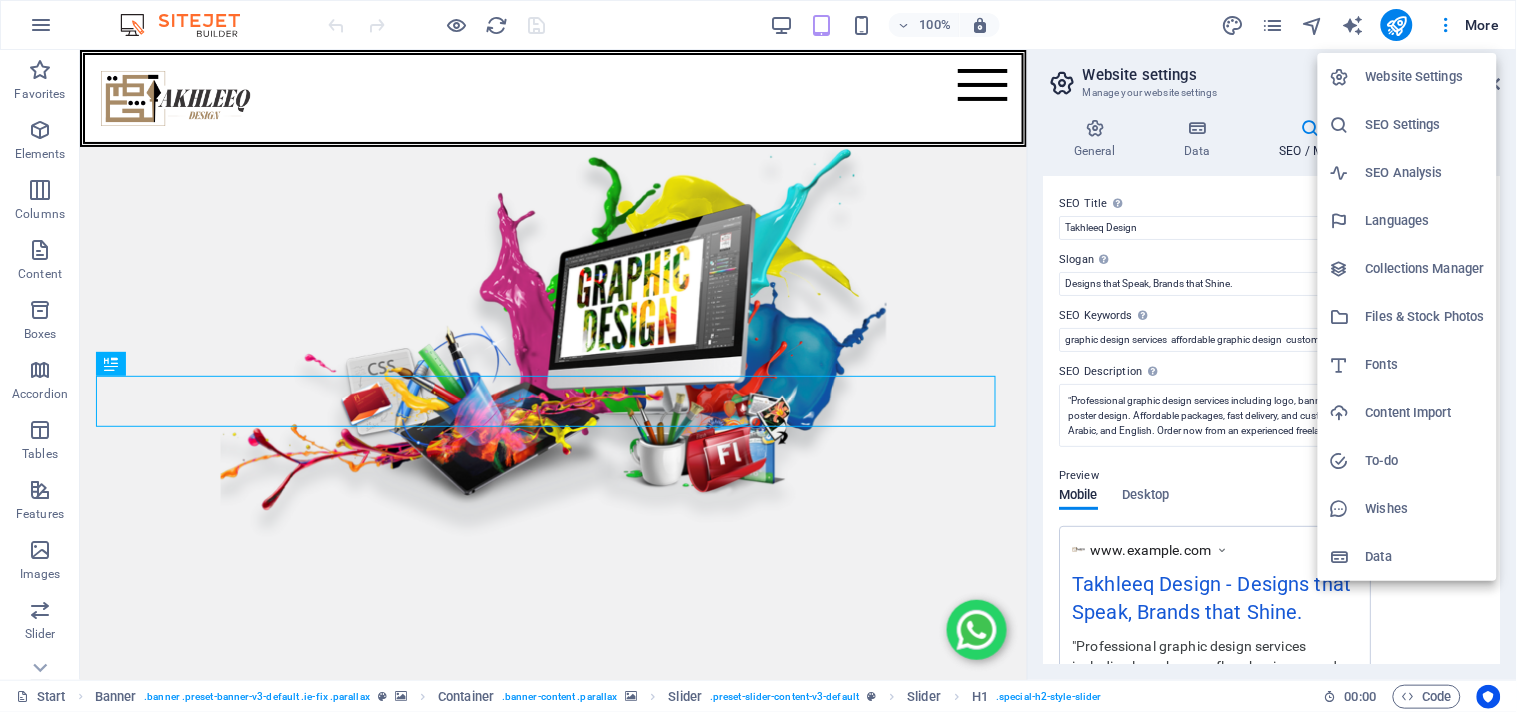 click on "SEO Analysis" at bounding box center [1407, 173] 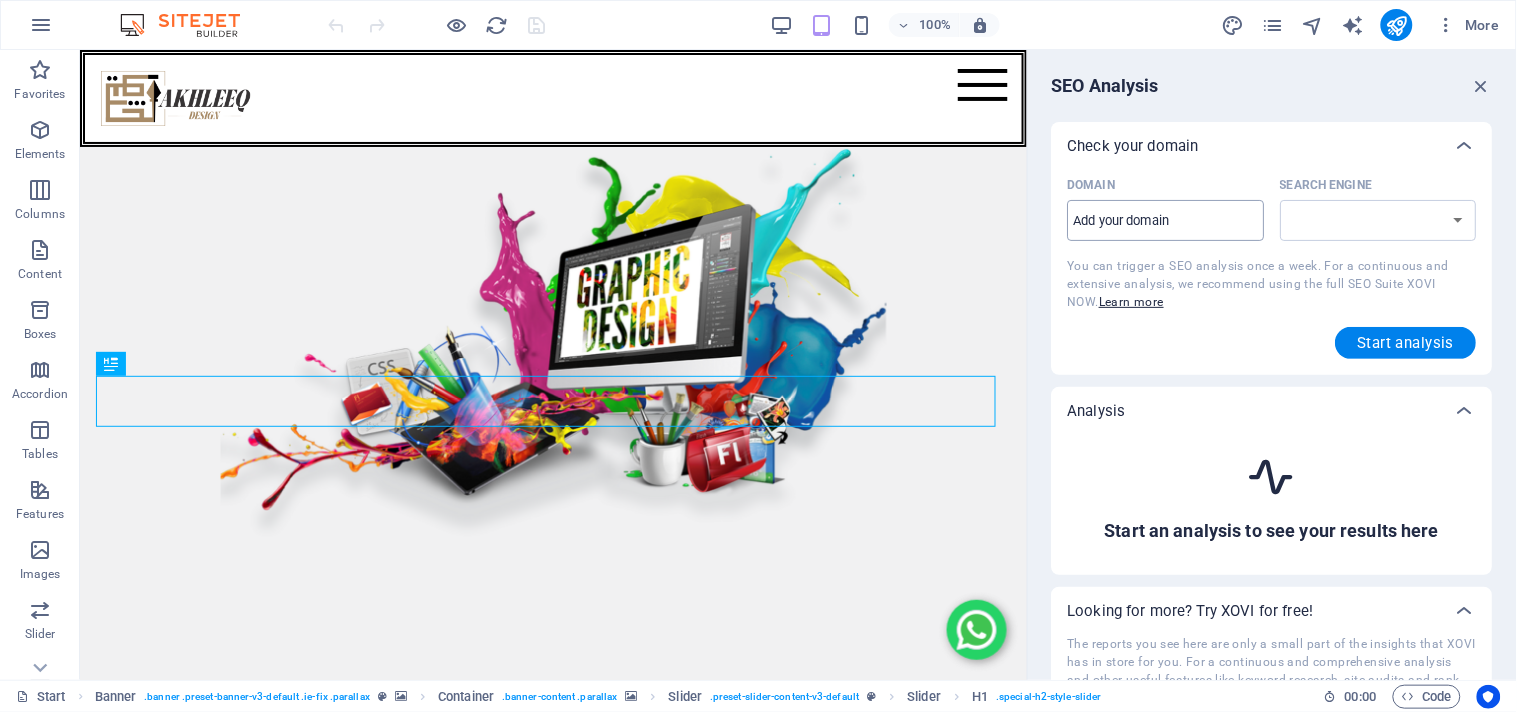 select on "google.com" 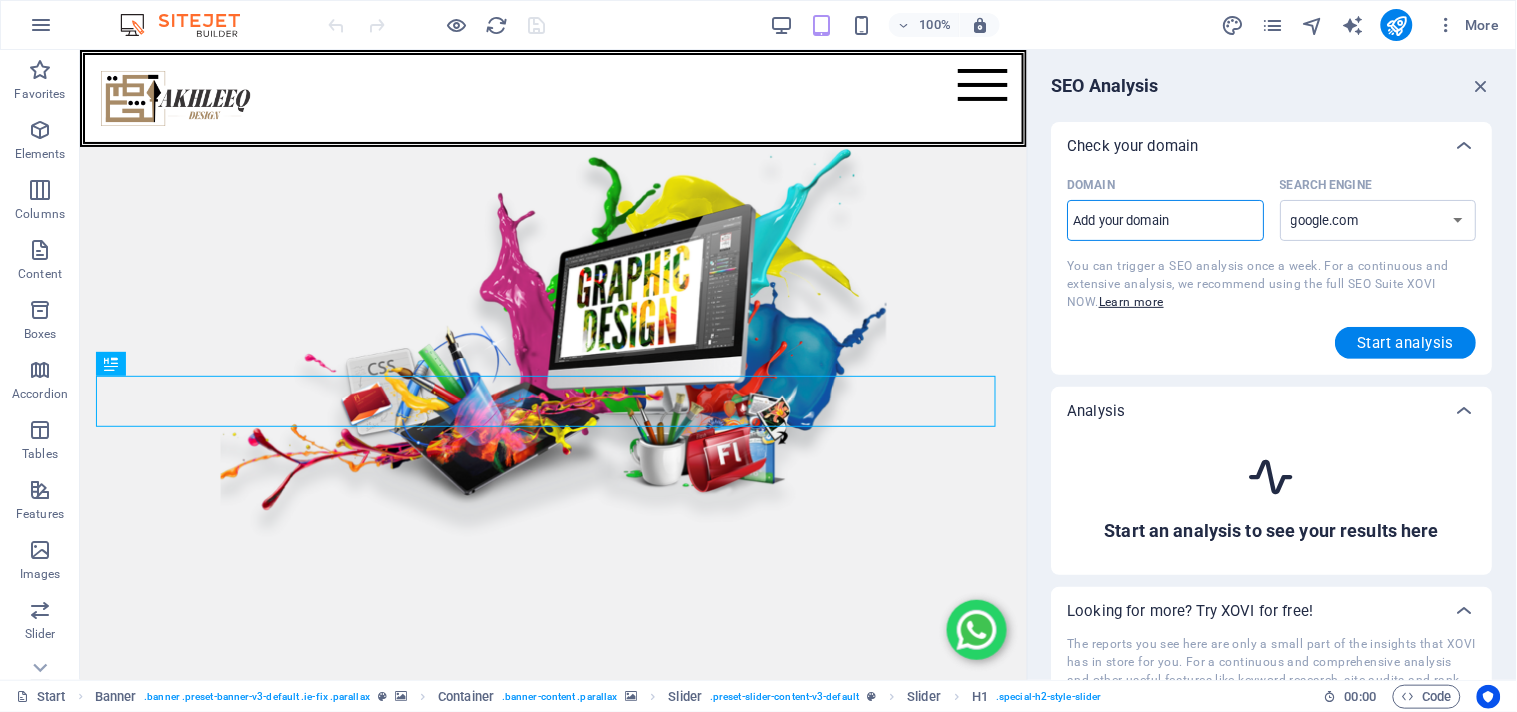 click on "Domain ​" at bounding box center (1166, 221) 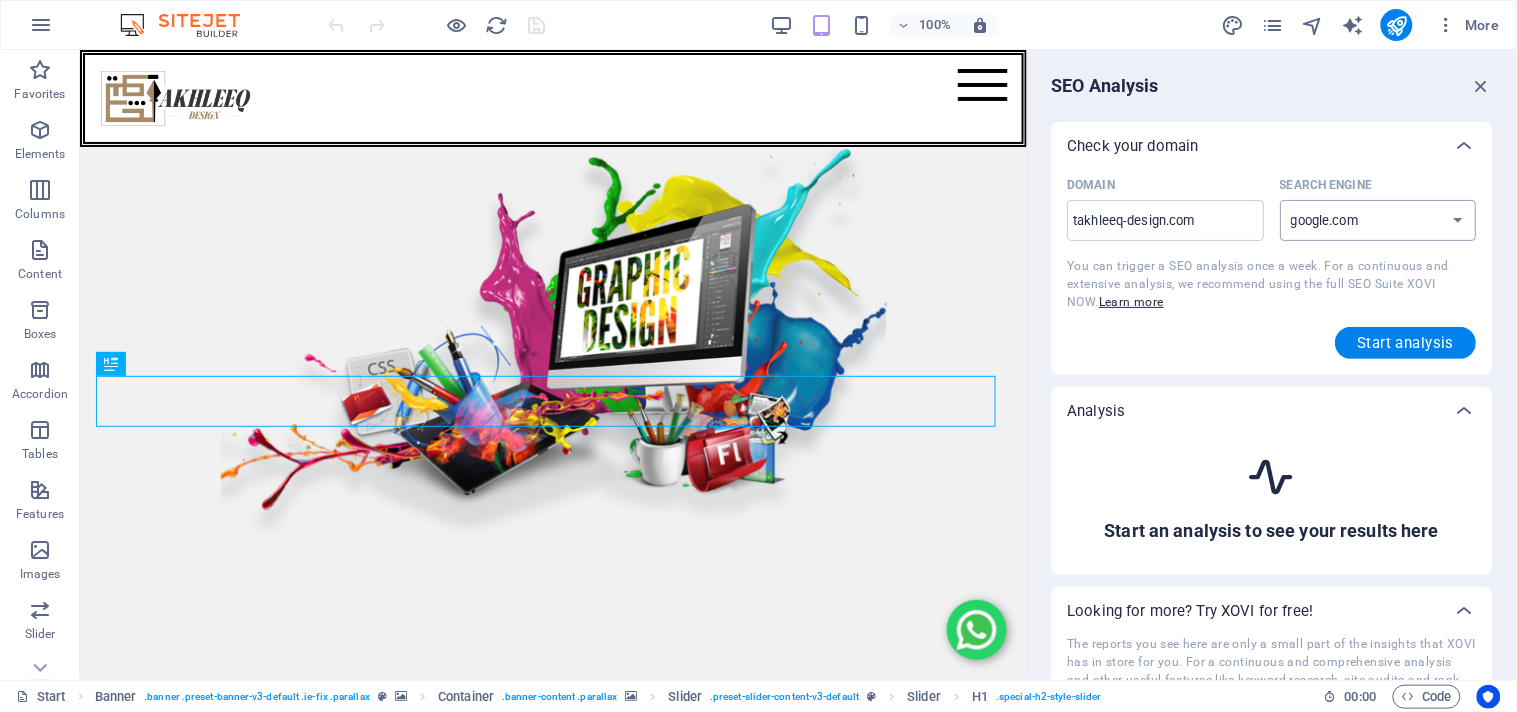 click on "google.de google.at google.es google.co.uk google.fr google.it google.ch google.com google.com.br bing.com" at bounding box center (1379, 220) 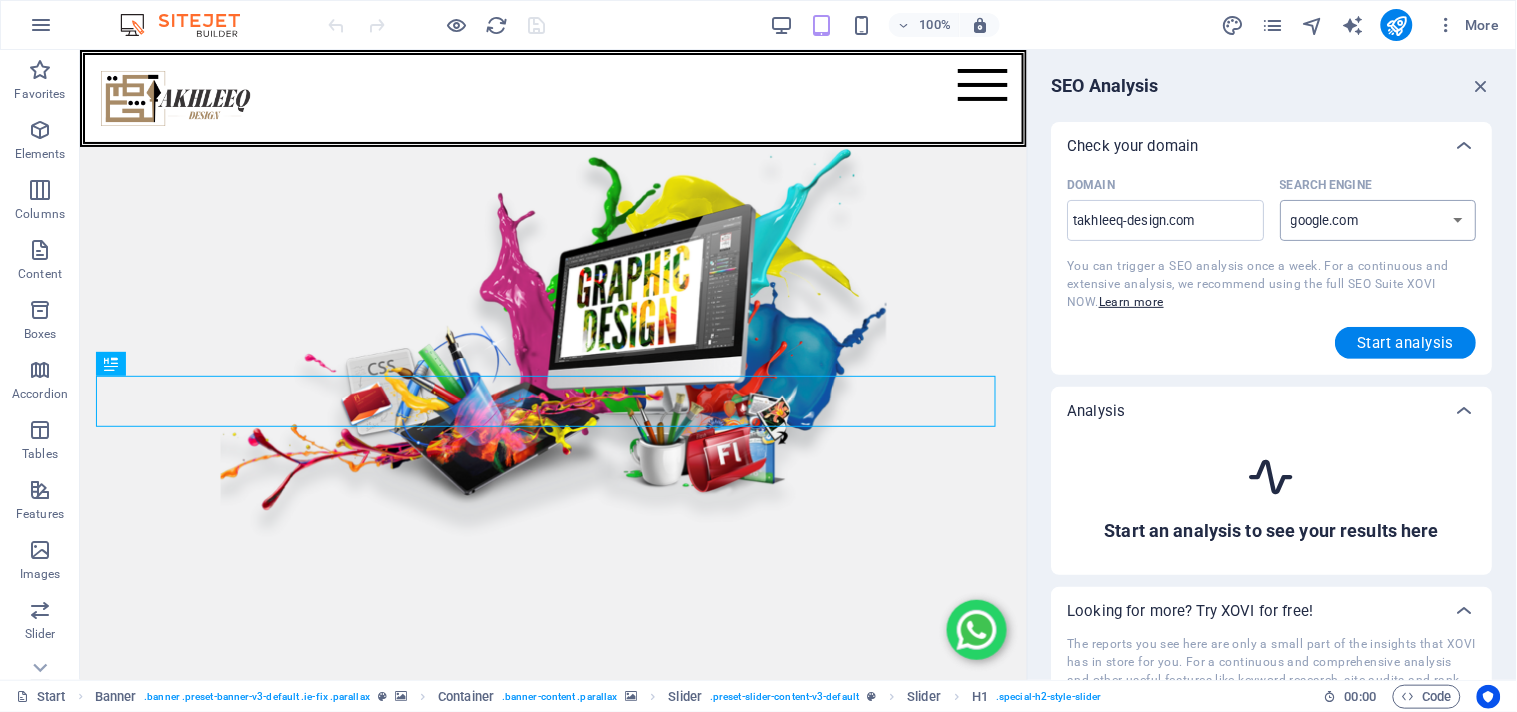 click on "google.de google.at google.es google.co.uk google.fr google.it google.ch google.com google.com.br bing.com" at bounding box center [1379, 220] 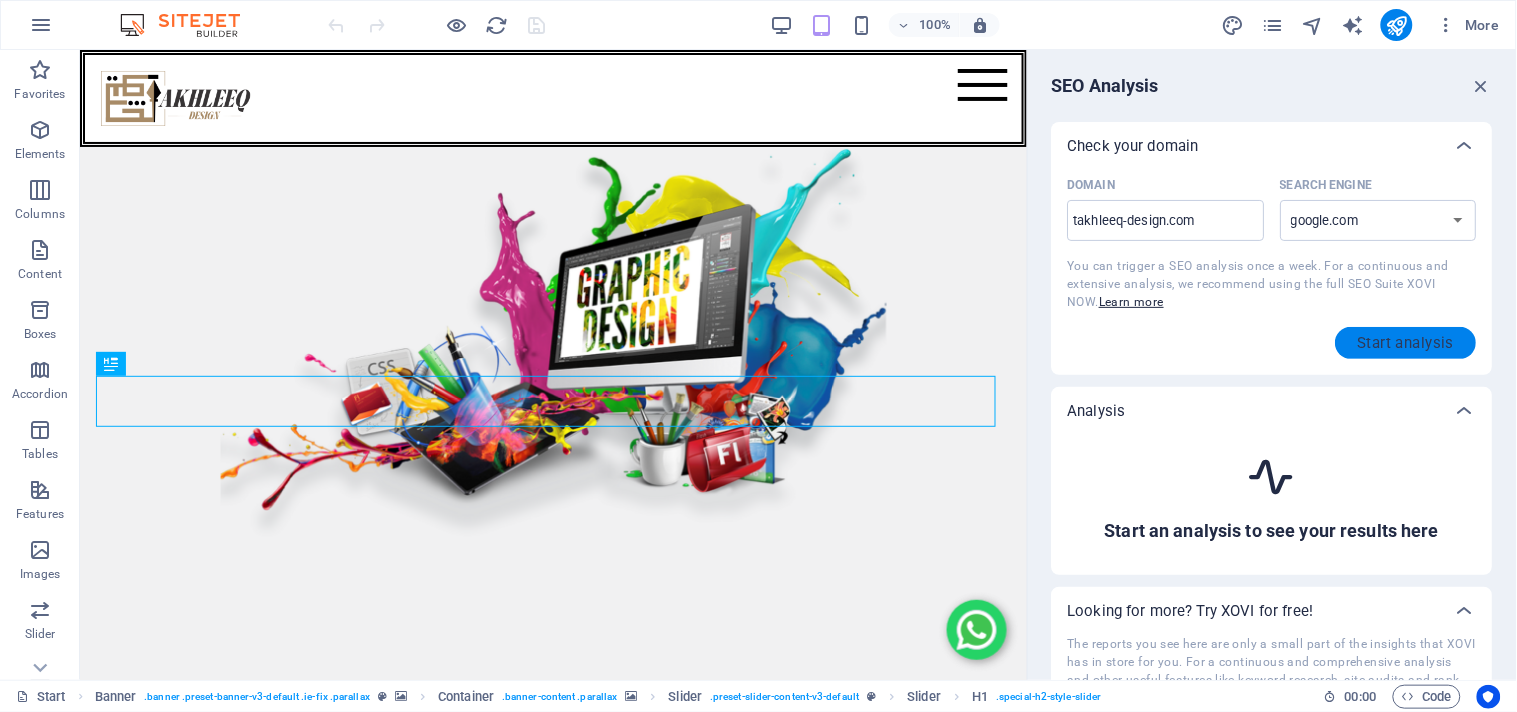 click on "Start analysis" at bounding box center (1406, 343) 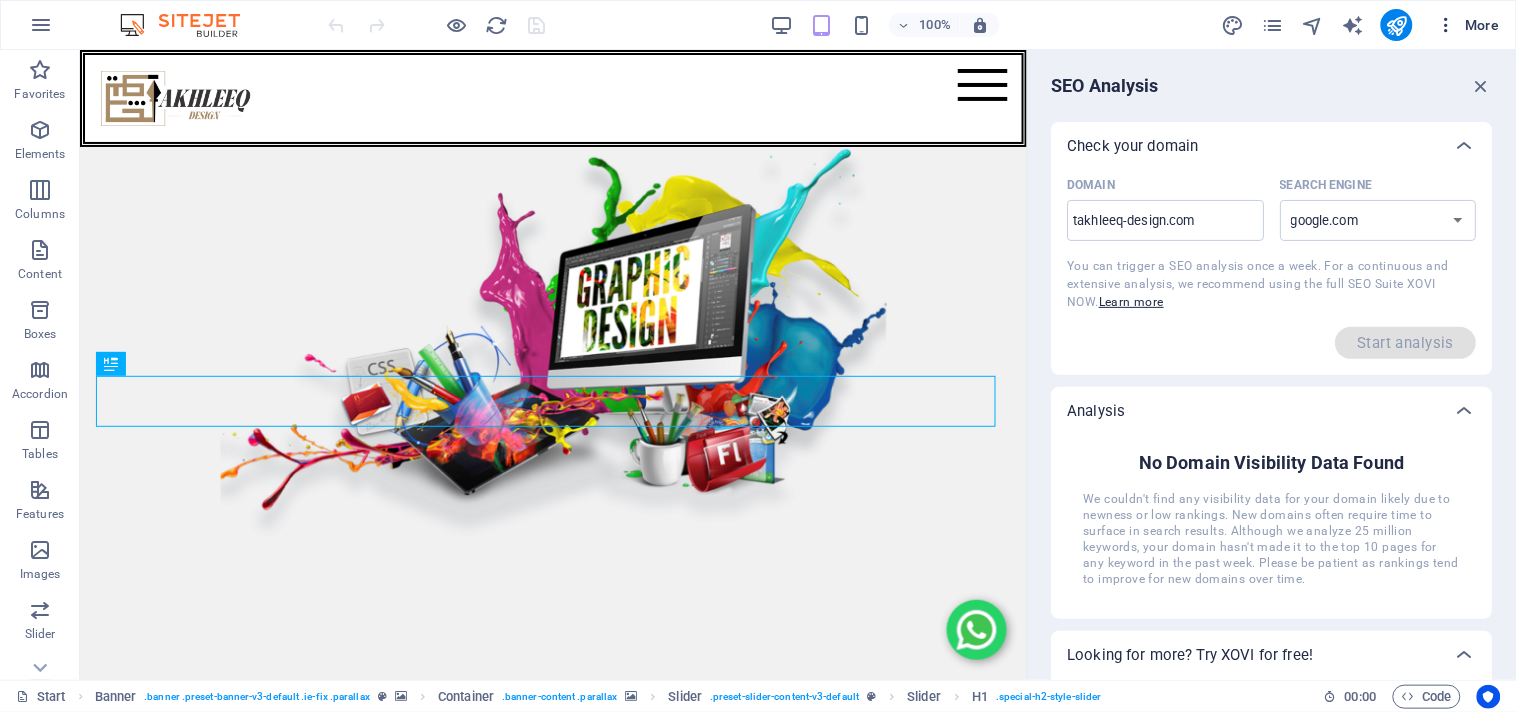 click at bounding box center [1447, 25] 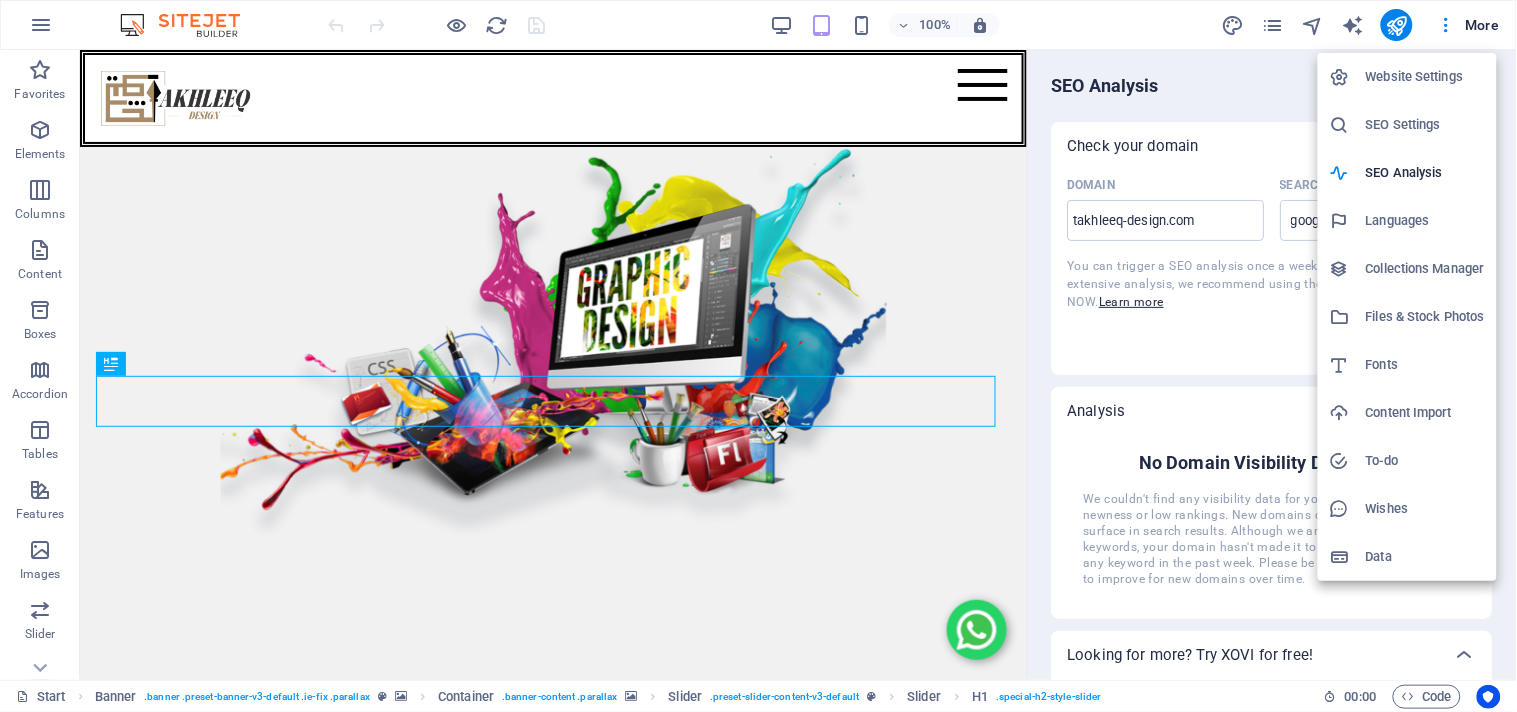 click on "SEO Settings" at bounding box center [1425, 125] 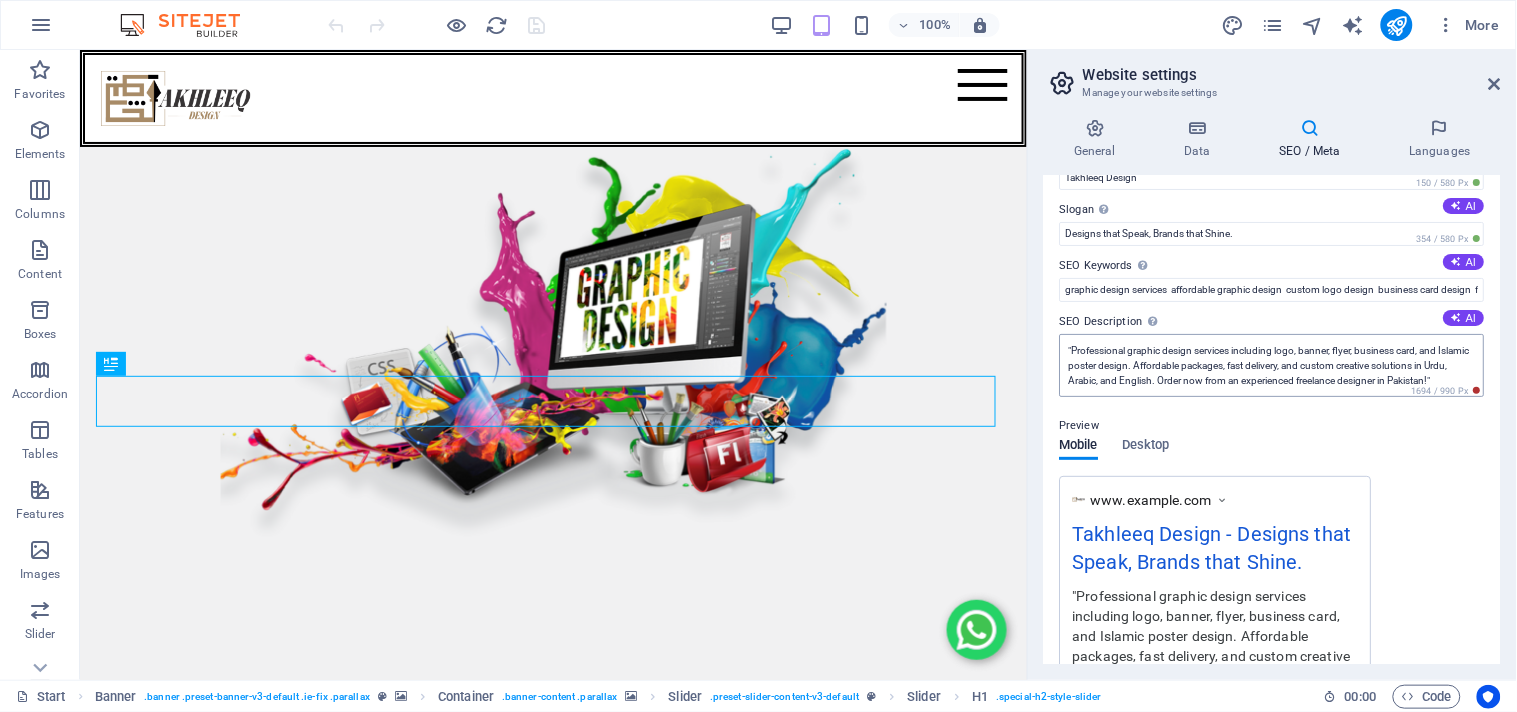 scroll, scrollTop: 0, scrollLeft: 0, axis: both 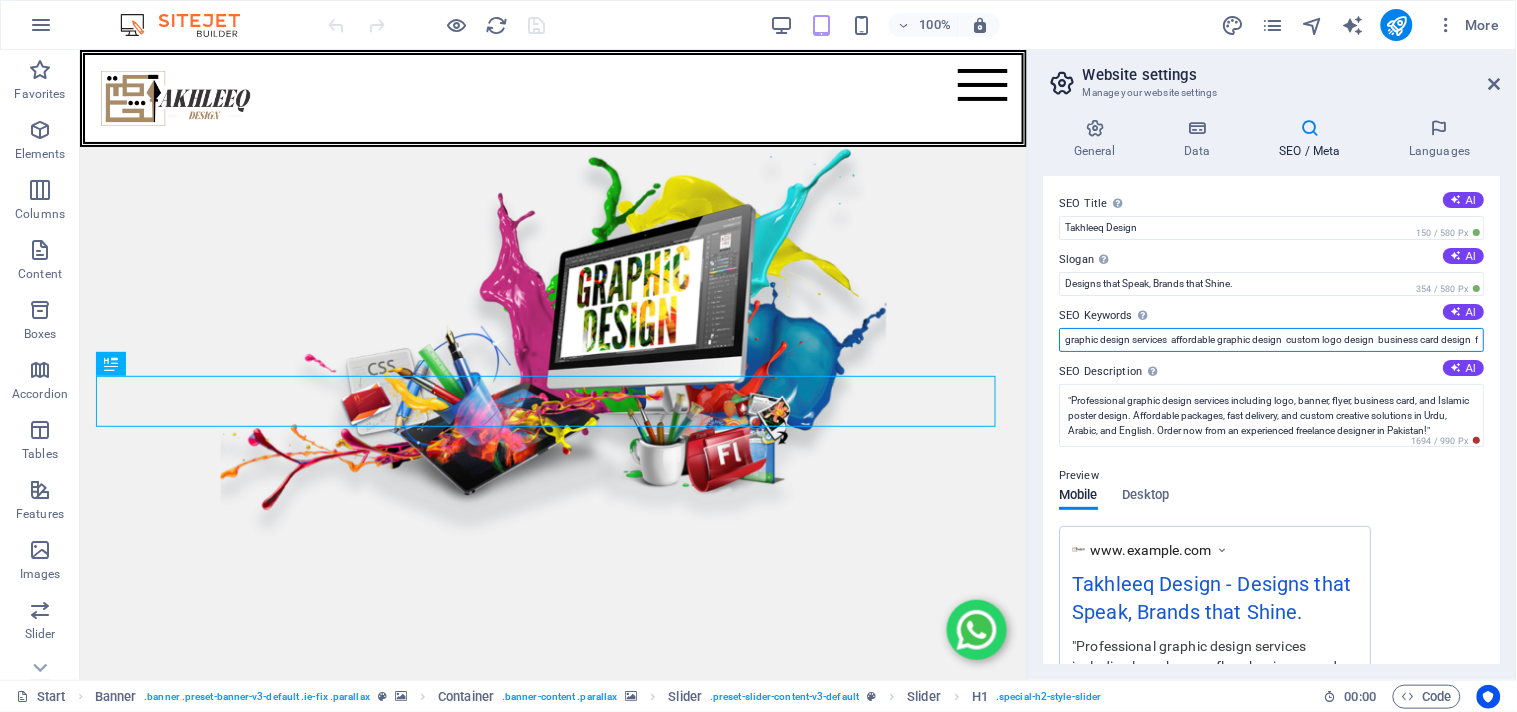 click on "graphic design services  affordable graphic design  custom logo design  business card design  flyer design service  banner design service  letterhead design  Arabic book design  Islamic poster design  freelance graphic designer Pakistan  online design packages  creative branding solutions  print ready design files  design pricing packages  professional graphic design  social media post design  Urdu & Arabic design service  Islamic graphic design  Takhleeq design studio" at bounding box center [1272, 340] 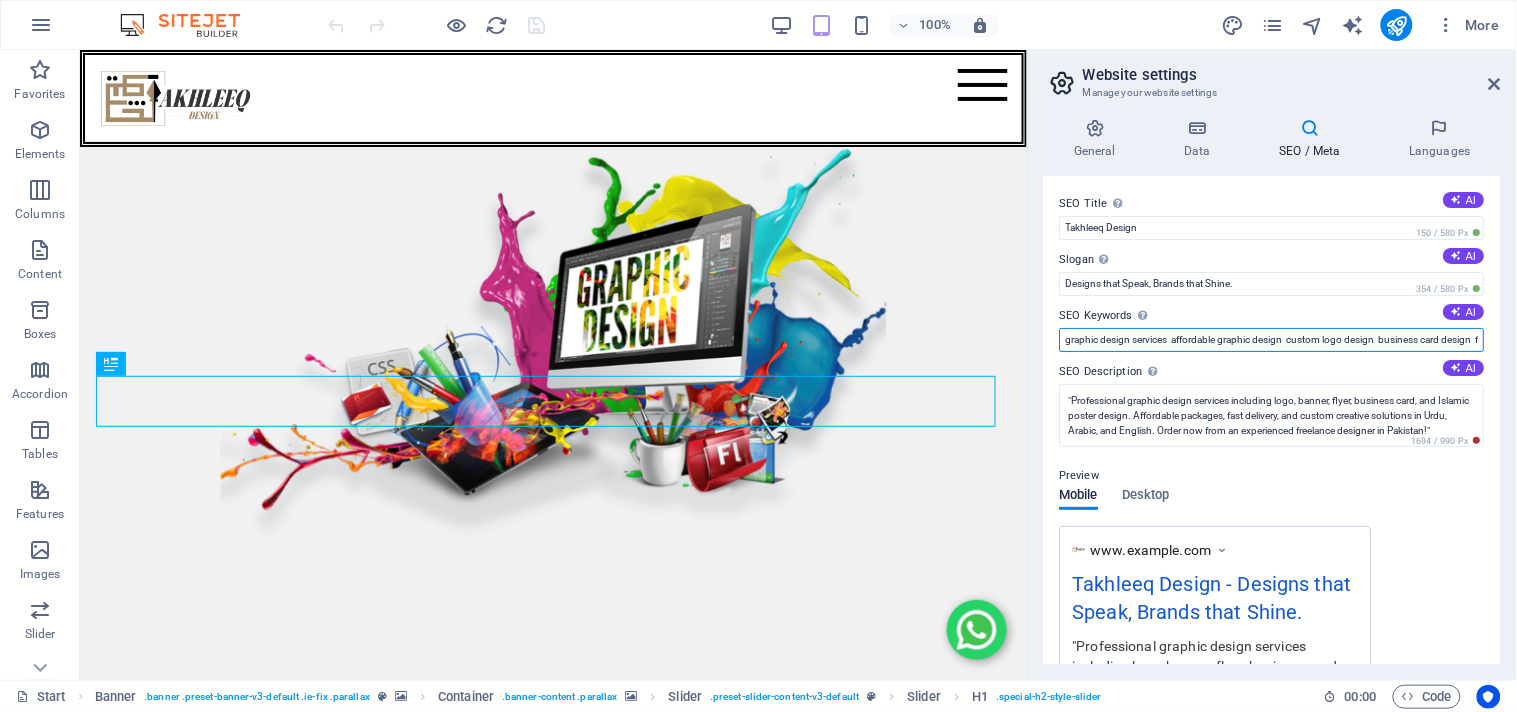 paste on "graphic design services  freelance graphic designer online  custom logo design service  Arabic book cover design  Urdu graphic design expert  Islamic poster design for events  Islamic graphic designer worldwide  online branding and design packages  creative logo and branding solutions  social media post design for businesses  flyer and brochure design services  banner design for online ads  print-ready design files for printing  global graphic design studio  affordable graphic design for small business  Arabic calligraphy design services  Quranic verses poster designer  Urdu typography expert  Islamic marketing material design  Takhleeq Design Studio international" 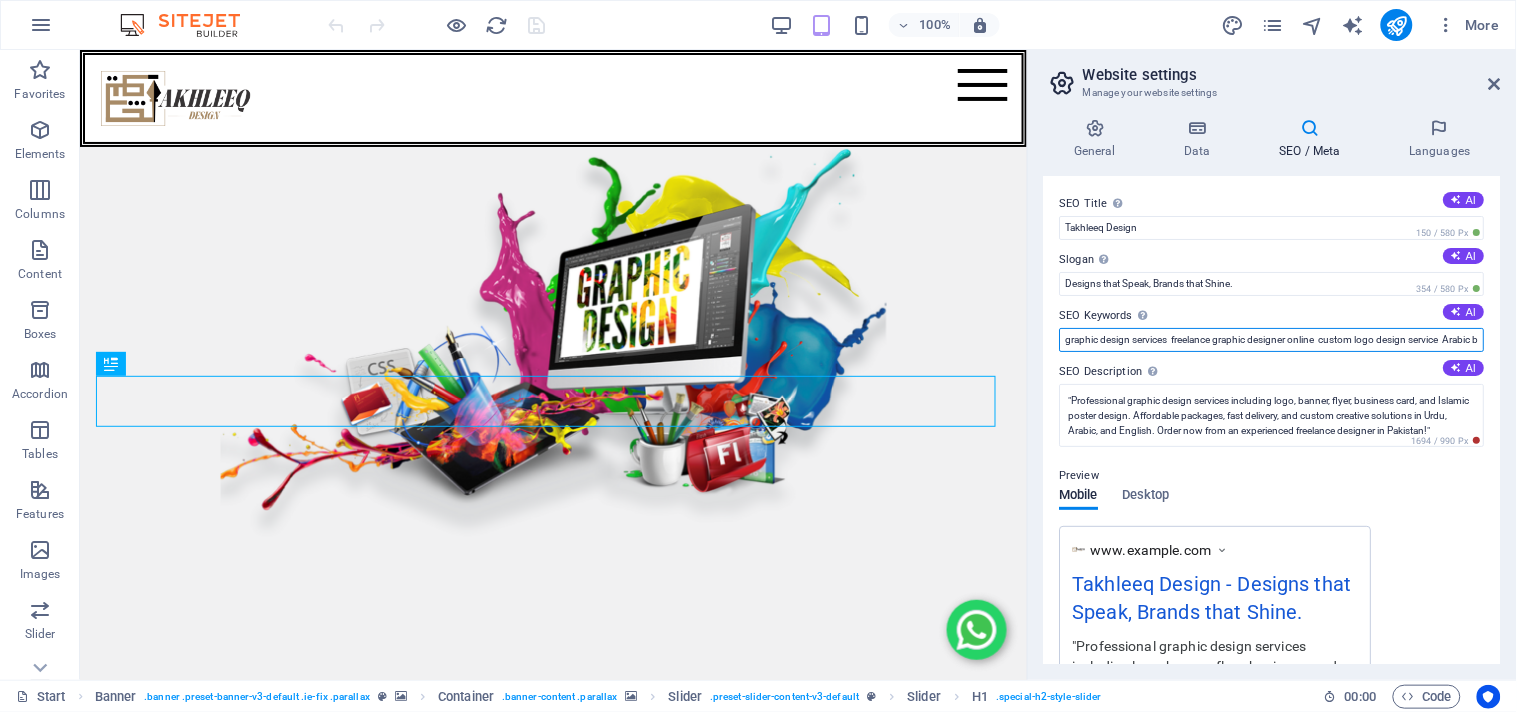 scroll, scrollTop: 0, scrollLeft: 2595, axis: horizontal 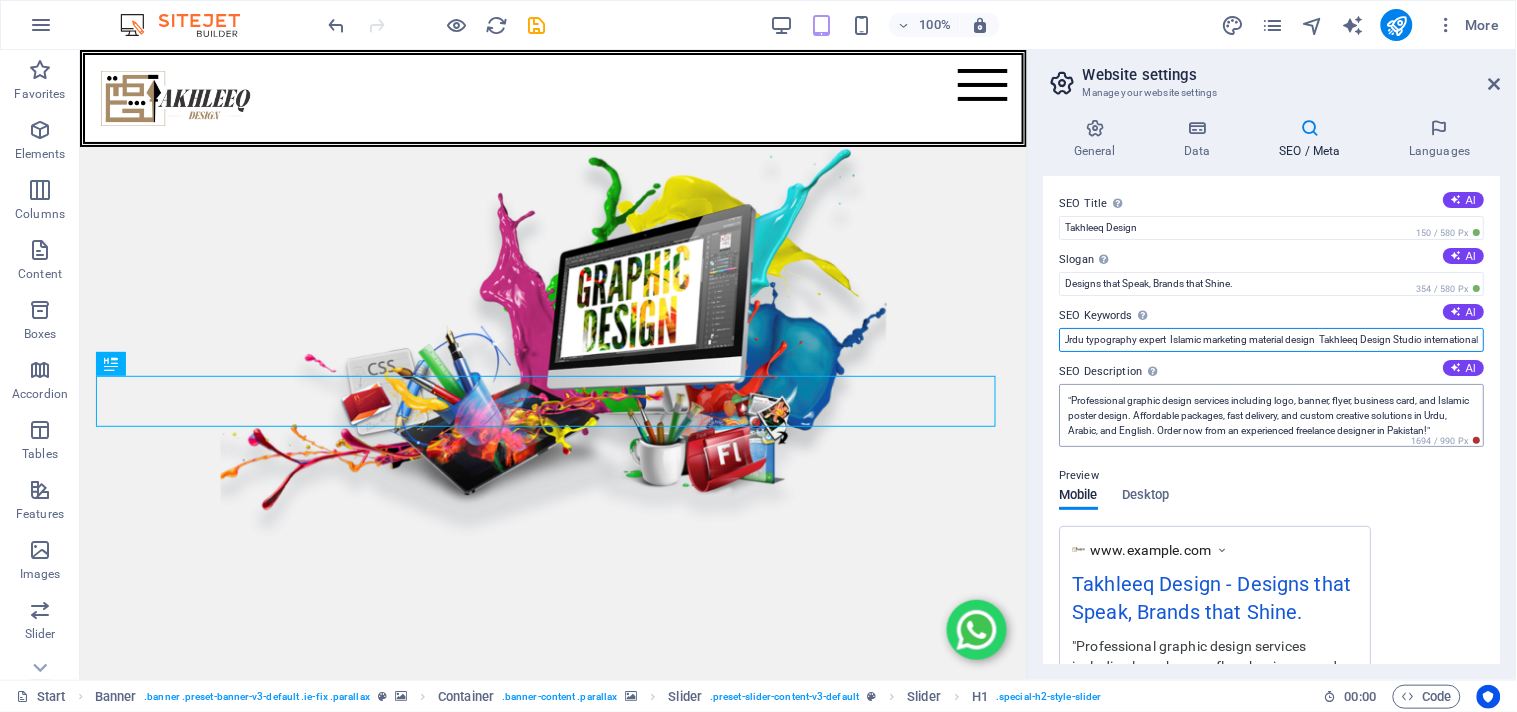 type on "graphic design services  freelance graphic designer online  custom logo design service  Arabic book cover design  Urdu graphic design expert  Islamic poster design for events  Islamic graphic designer worldwide  online branding and design packages  creative logo and branding solutions  social media post design for businesses  flyer and brochure design services  banner design for online ads  print-ready design files for printing  global graphic design studio  affordable graphic design for small business  Arabic calligraphy design services  Quranic verses poster designer  Urdu typography expert  Islamic marketing material design  Takhleeq Design Studio international" 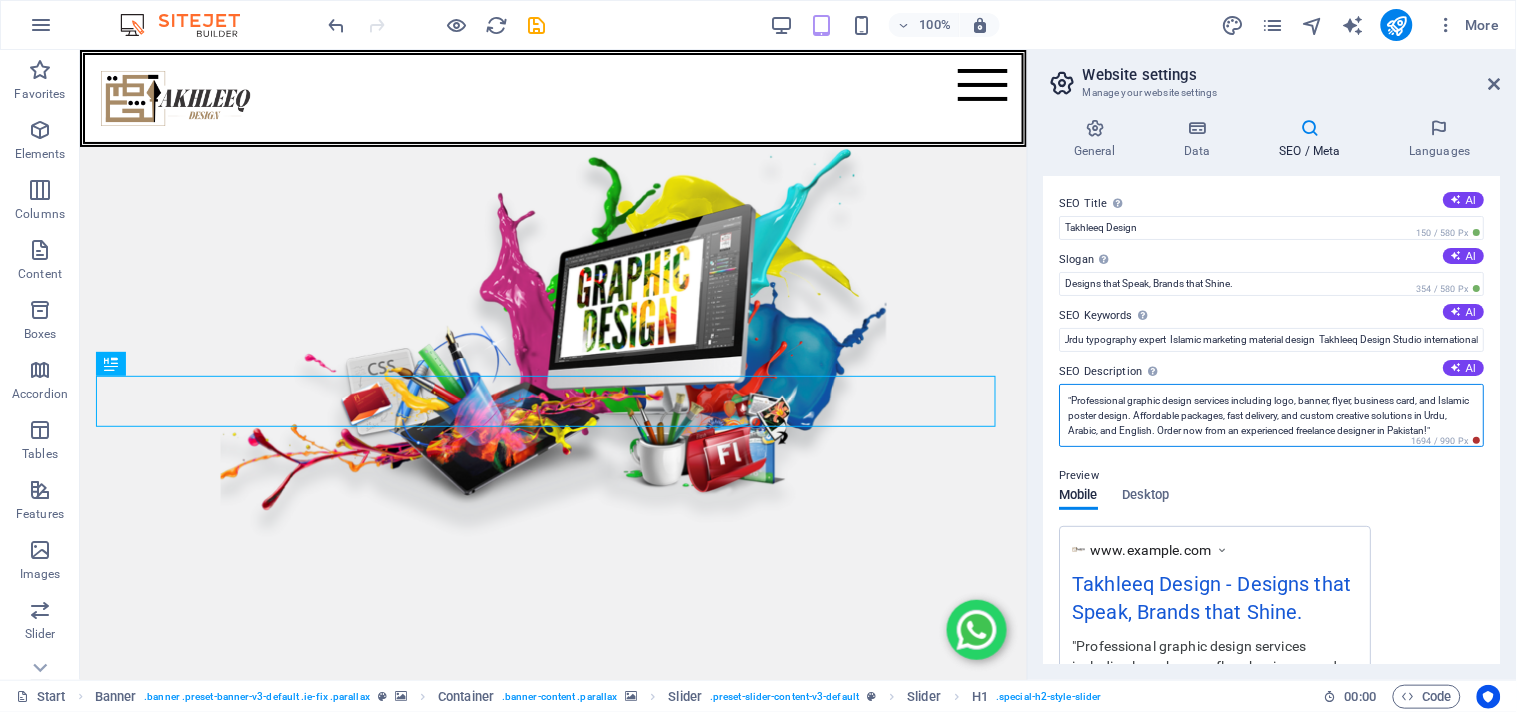 scroll, scrollTop: 0, scrollLeft: 0, axis: both 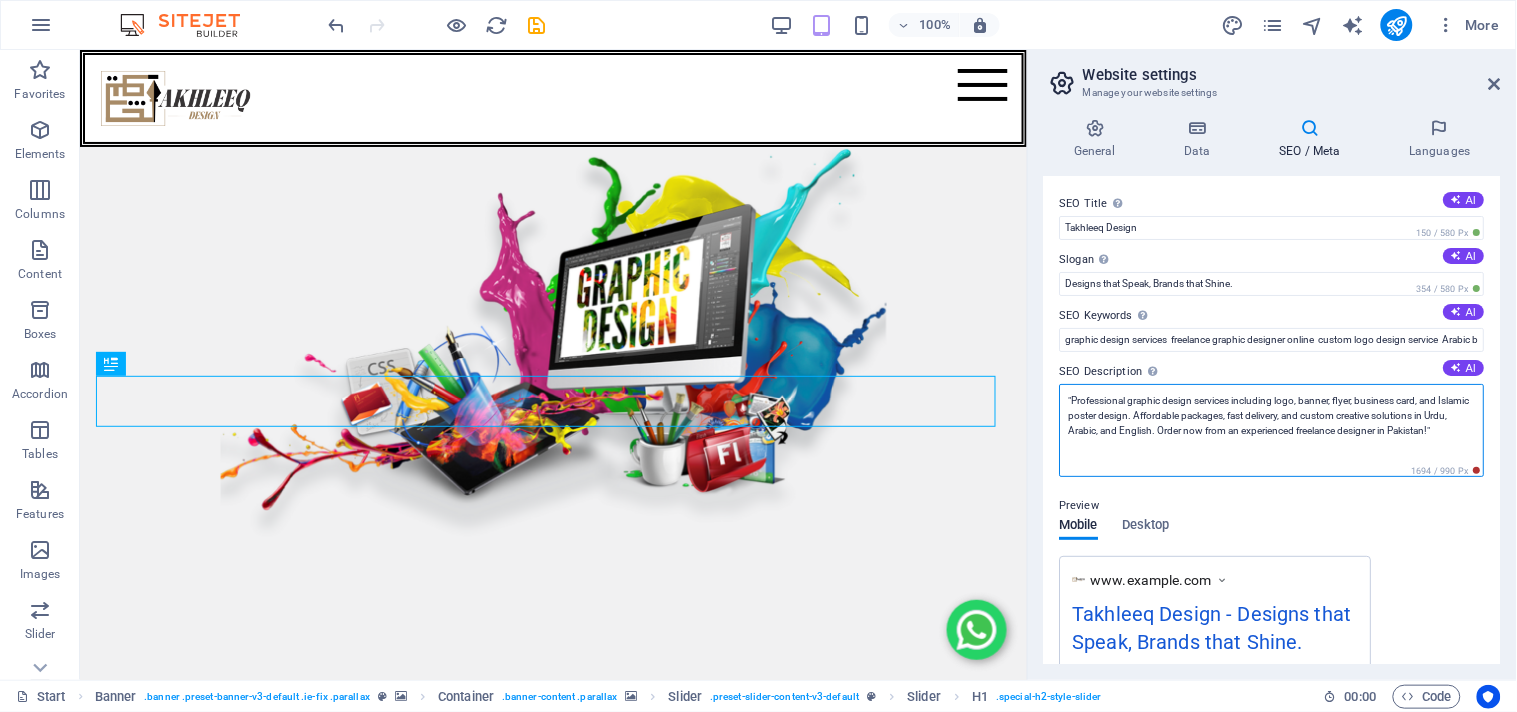 click on ""Professional graphic design services including logo, banner, flyer, business card, and Islamic poster design. Affordable packages, fast delivery, and custom creative solutions in Urdu, Arabic, and English. Order now from an experienced freelance designer in Pakistan!"" at bounding box center (1272, 430) 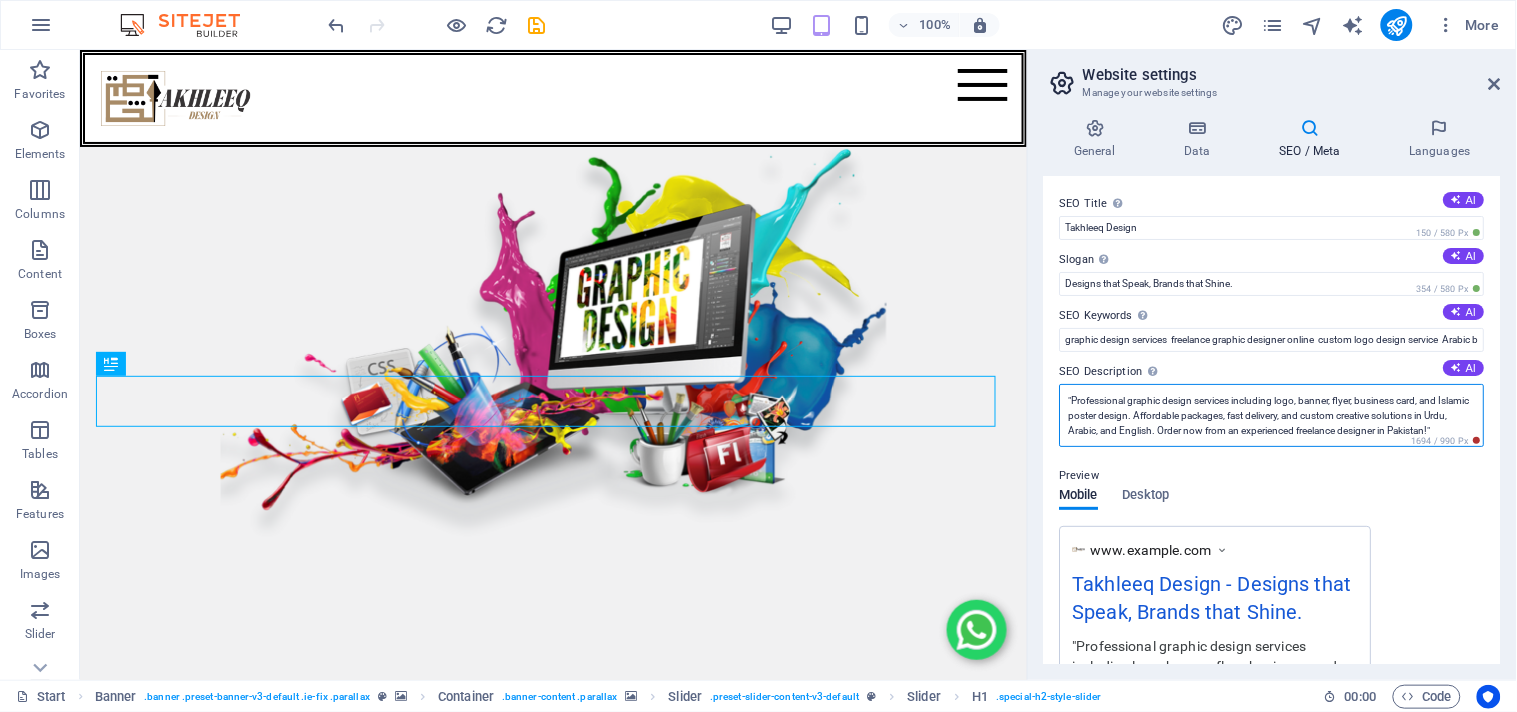 paste on "Get custom graphic design services for logos, flyers, banners, business cards, and Islamic posters – in English, Urdu & Arabic. Affordable worldwide packages, fast turnaround, and expert freelance designer from [COUNTRY]. Trusted globally for Islamic & cultural design." 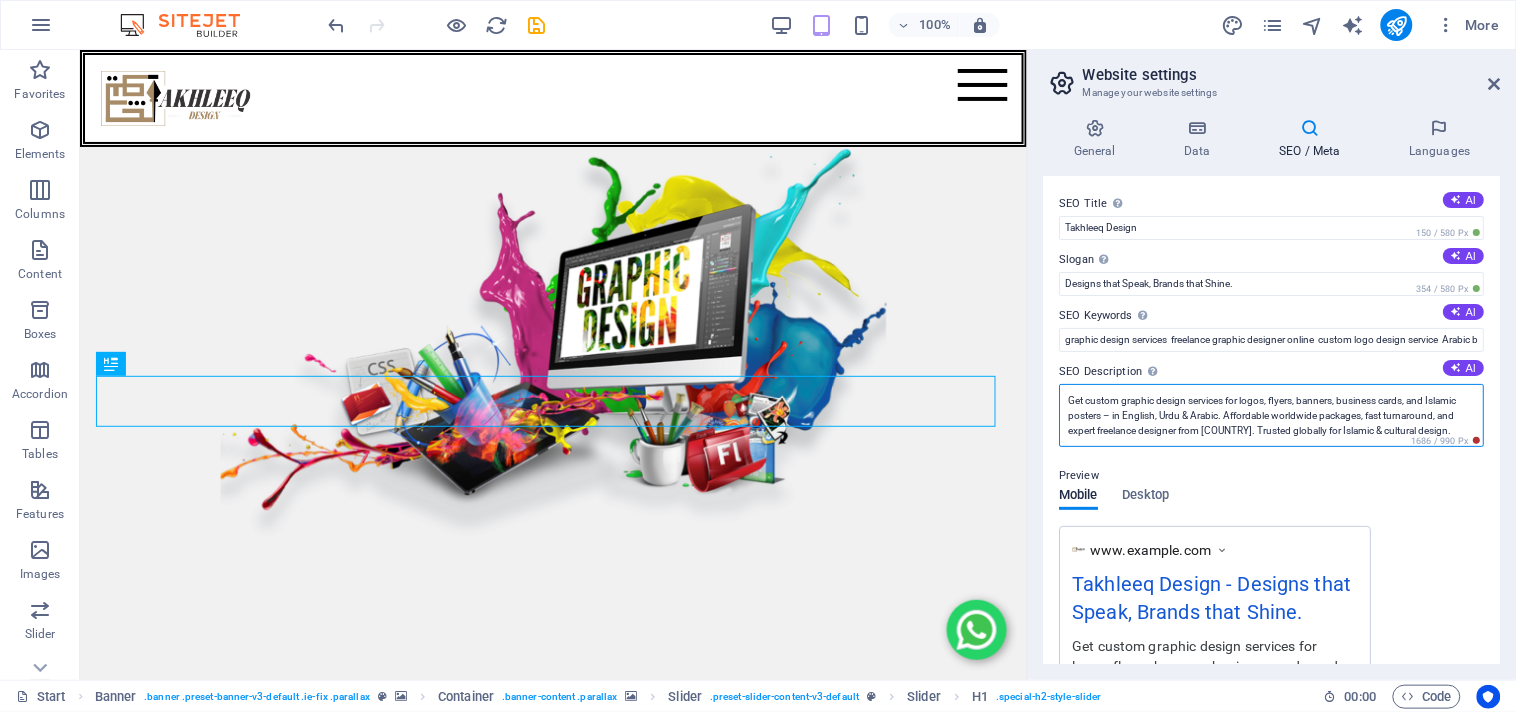 click on "Get custom graphic design services for logos, flyers, banners, business cards, and Islamic posters – in English, Urdu & Arabic. Affordable worldwide packages, fast turnaround, and expert freelance designer from [COUNTRY]. Trusted globally for Islamic & cultural design." at bounding box center (1272, 415) 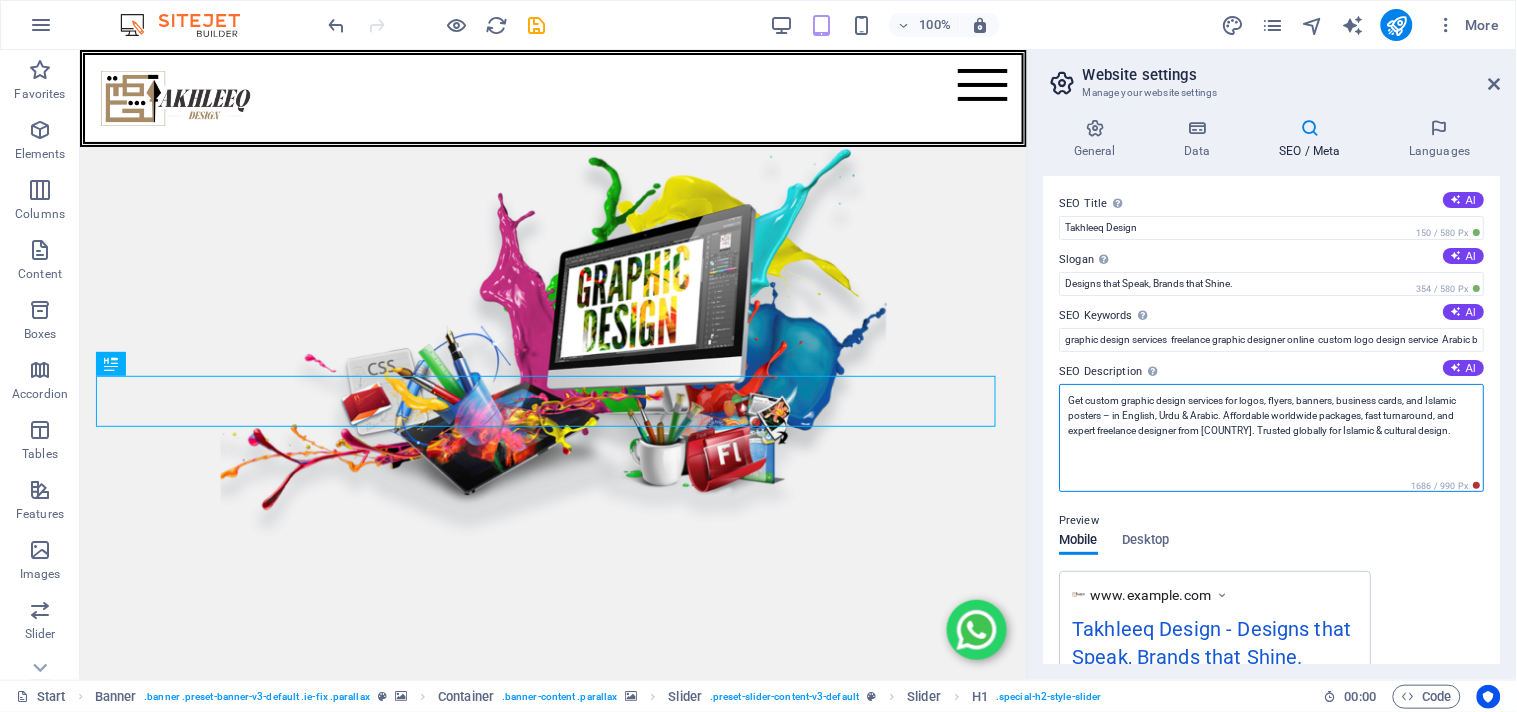 paste on "Professional graphic designer offering custom logos, flyers, banners & Islamic designs in Arabic, Urdu & English. Affordable packages, print-ready files & global delivery. Work with a trusted Pakistani freelance design expert." 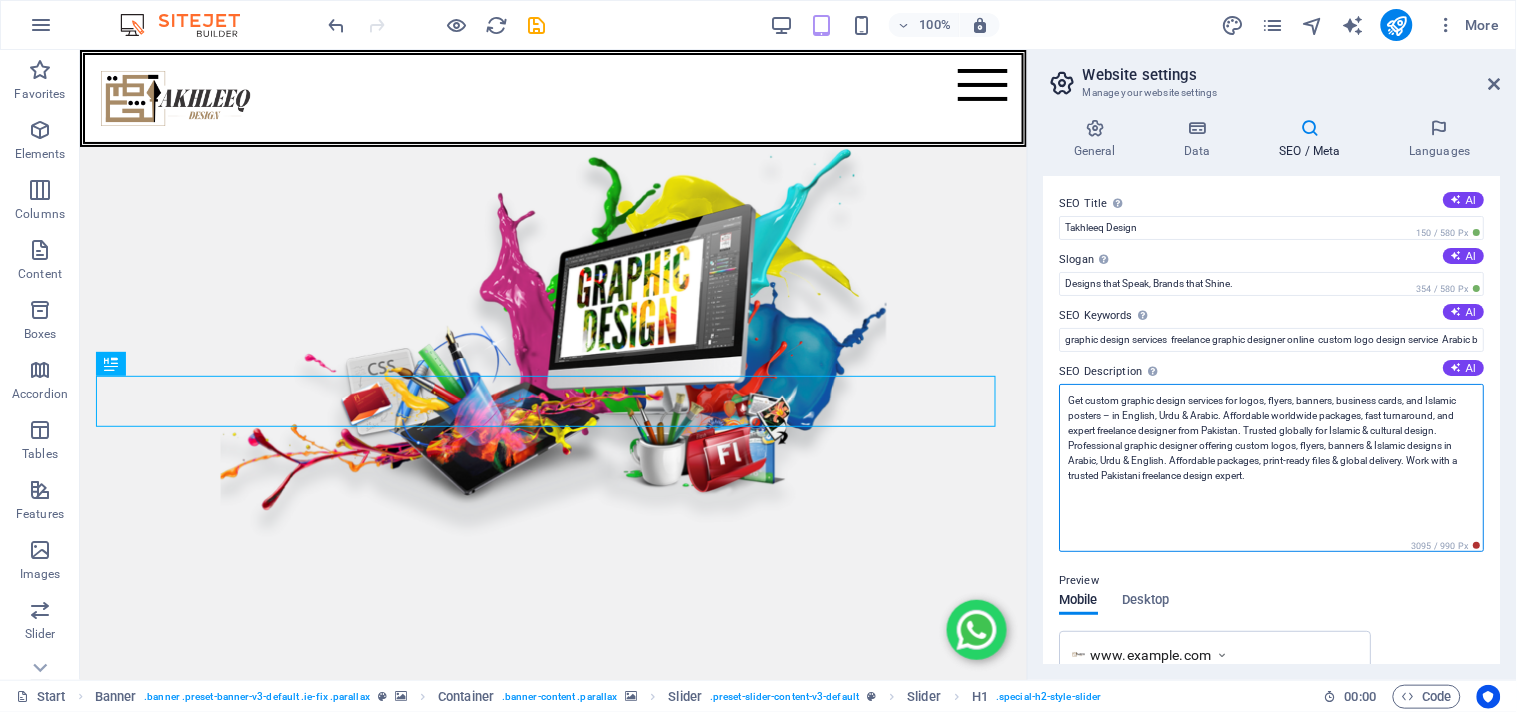 scroll, scrollTop: 0, scrollLeft: 0, axis: both 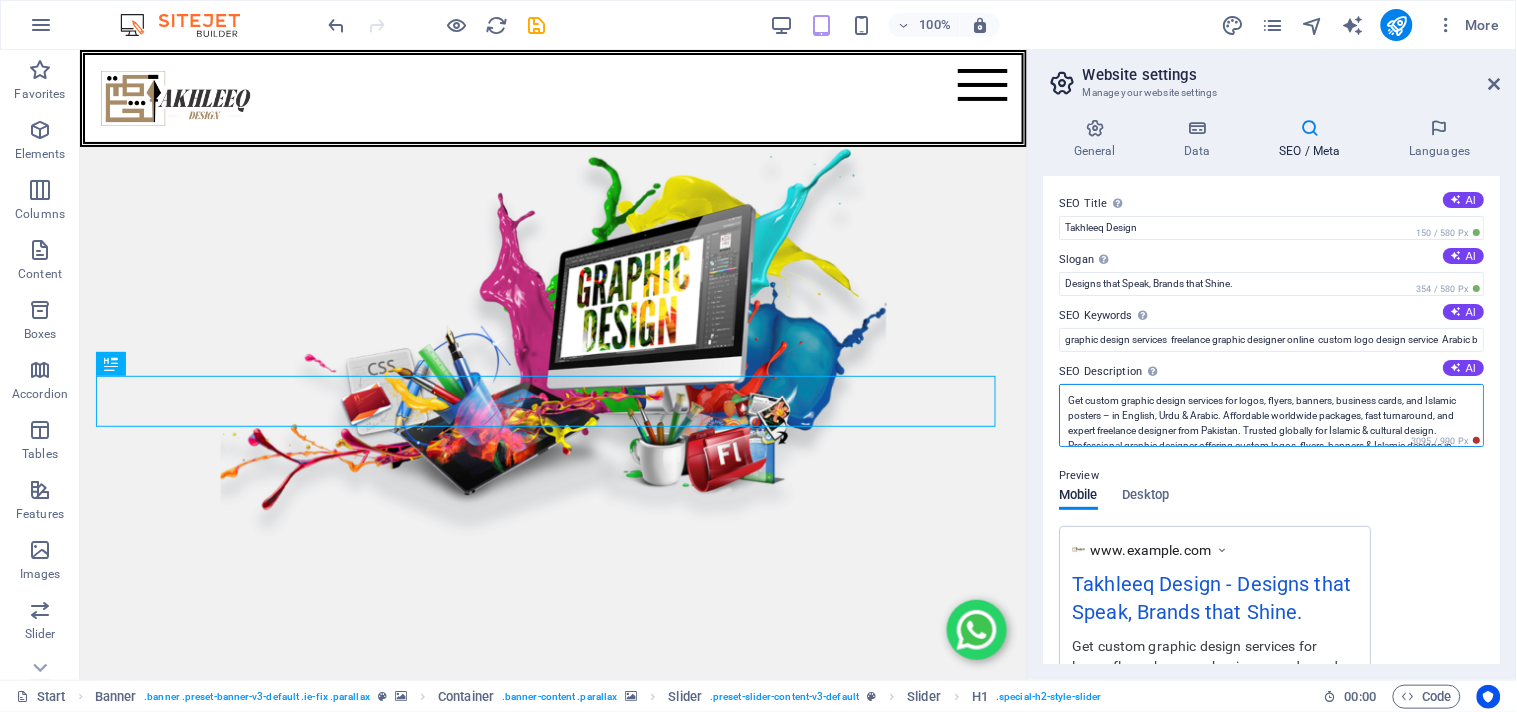 paste on "Bring your brand to life with creative, affordable graphic design – from Islamic posters to business logos. Multilingual designs in Arabic, Urdu & English. Trusted by clients worldwide. Order today from Pakistan's leading freelance designer." 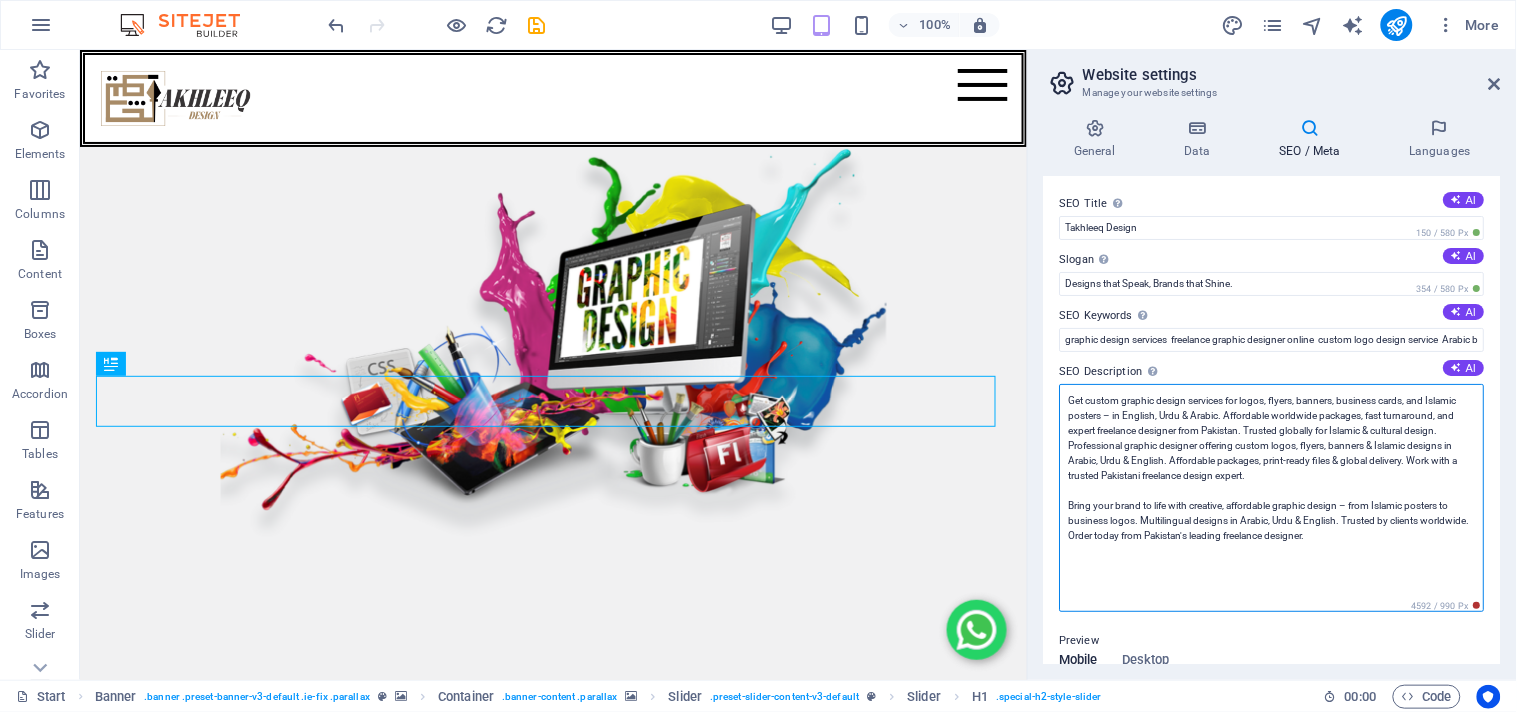 click on "Get custom graphic design services for logos, flyers, banners, business cards, and Islamic posters – in English, Urdu & Arabic. Affordable worldwide packages, fast turnaround, and expert freelance designer from Pakistan. Trusted globally for Islamic & cultural design.
Professional graphic designer offering custom logos, flyers, banners & Islamic designs in Arabic, Urdu & English. Affordable packages, print-ready files & global delivery. Work with a trusted Pakistani freelance design expert.
Bring your brand to life with creative, affordable graphic design – from Islamic posters to business logos. Multilingual designs in Arabic, Urdu & English. Trusted by clients worldwide. Order today from Pakistan's leading freelance designer." at bounding box center [1272, 498] 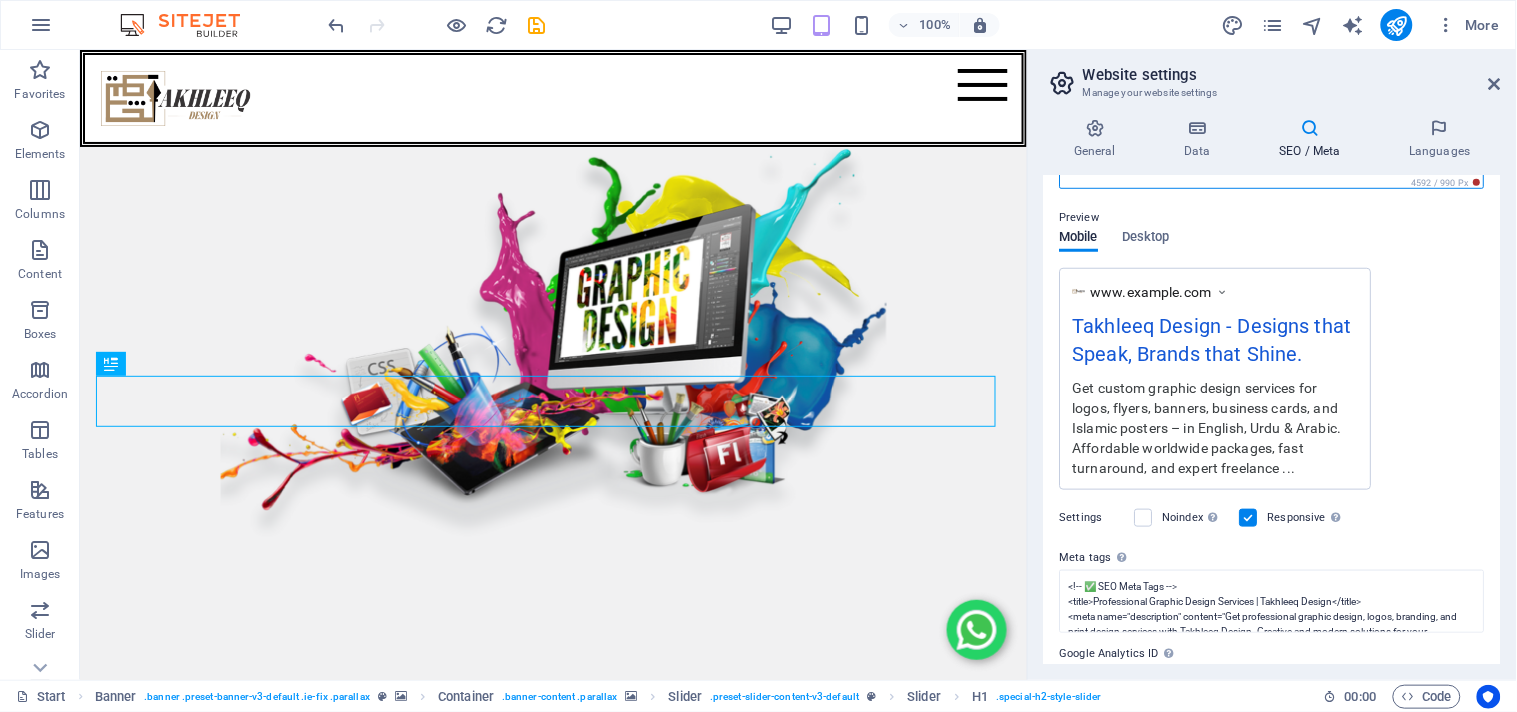 scroll, scrollTop: 505, scrollLeft: 0, axis: vertical 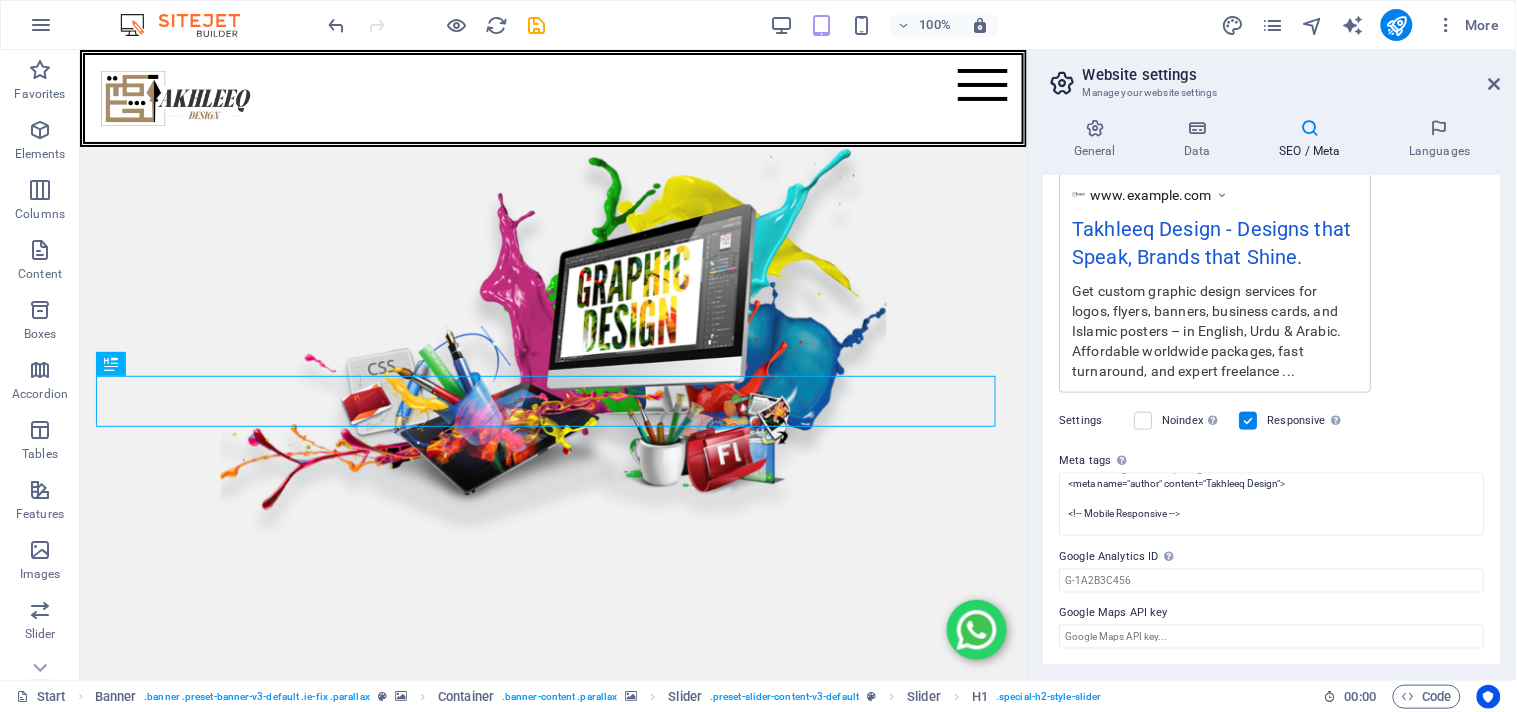 type on "Get custom graphic design services for logos, flyers, banners, business cards, and Islamic posters – in English, Urdu & Arabic. Affordable worldwide packages, fast turnaround, and expert freelance designer from Pakistan. Trusted globally for Islamic & cultural design.
Professional graphic designer offering custom logos, flyers, banners & Islamic designs in Arabic, Urdu & English. Affordable packages, print-ready files & global delivery. Work with a trusted Pakistani freelance design expert.
Bring your brand to life with creative, affordable graphic design – from Islamic posters to business logos. Multilingual designs in Arabic, Urdu & English. Trusted by clients worldwide. Order today from Pakistan's leading freelance designer." 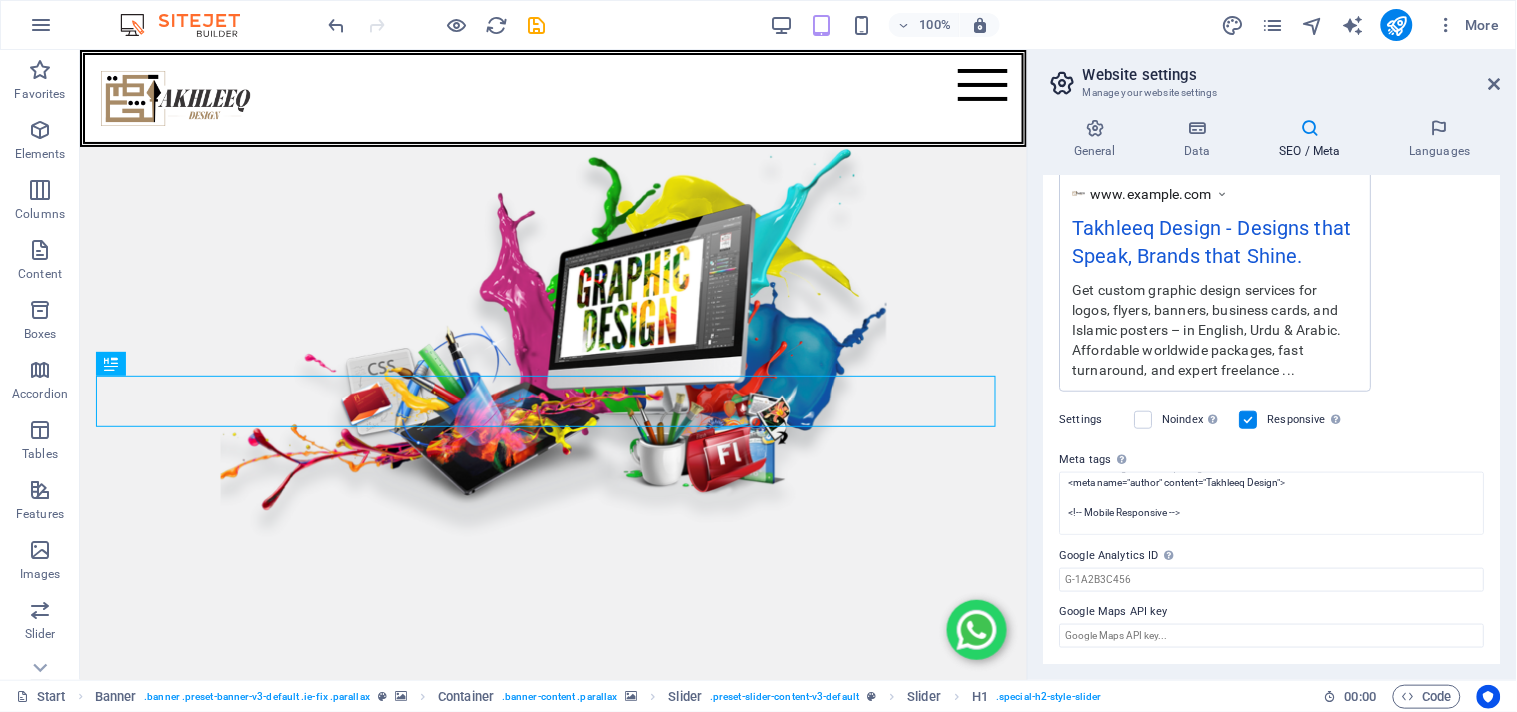 scroll, scrollTop: 355, scrollLeft: 0, axis: vertical 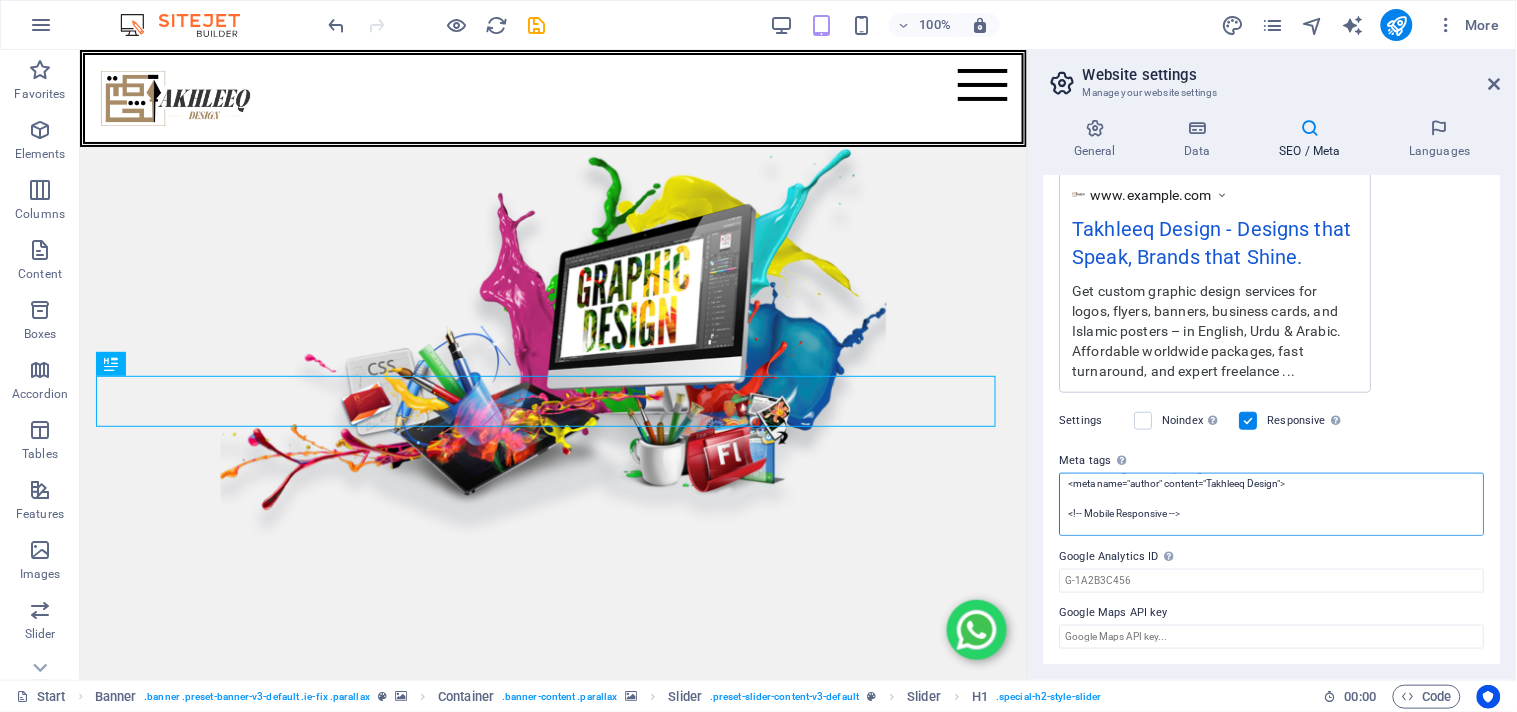 click on "<!-- ✅ SEO Meta Tags -->
<title>Professional Graphic Design Services | Takhleeq Design</title>
<meta name="description" content="Get professional graphic design, logos, branding, and print design services with Takhleeq Design. Creative and modern solutions for your business.">
<meta name="keywords" content="graphic design, logo design, branding, print design, creative design, Takhleeq Design">
<meta name="author" content="Takhleeq Design">
<!-- Mobile Responsive -->
<!-- Robots for Indexing -->
<!-- Social Sharing -->
<meta property="og:title" content="Takhleeq Design - Professional Graphic Design Services">
<meta property="og:description" content="Creative and modern graphic design solutions for businesses worldwide.">
<meta property="og:image" content="https://takhleeq-design.com/uploads/logo.webp">
<meta property="og:url" content="https://takhleeq-design.com">
<meta name="twitter:card" content="summary_large_image">" at bounding box center (1272, 504) 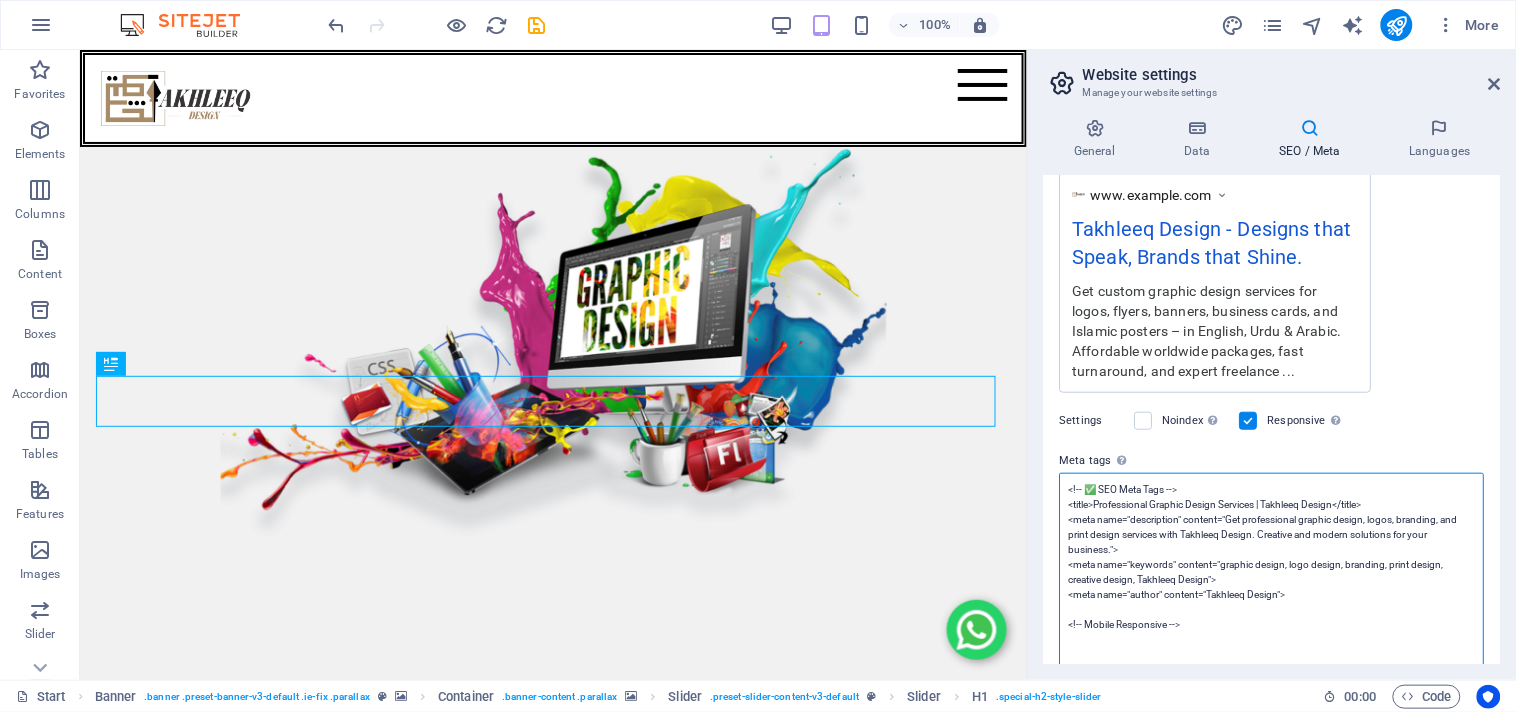 scroll, scrollTop: 355, scrollLeft: 0, axis: vertical 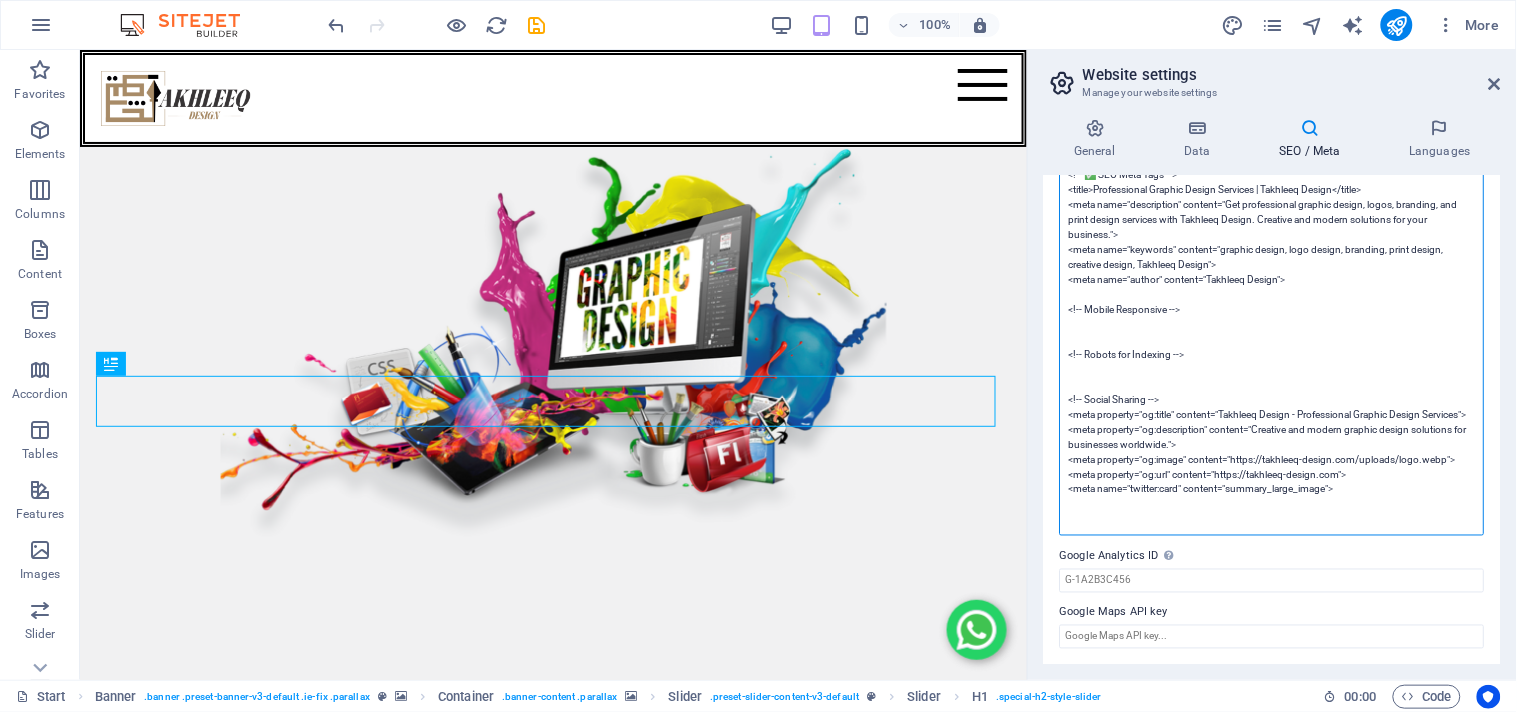 paste on "✅ SEO Meta Tags - English, Arabic, Urdu Design Services -->
<title>Multilingual Graphic Design Services – English, Arabic & Urdu | Takhleeq Design Studio</title>
<meta name="description" content="Professional logo, business card, brochure, flyer, and Islamic poster designs in English, Arabic & Urdu. Global freelance graphic design studio offering creative, print-ready branding solutions.">
<meta name="keywords" content="graphic design services, logo design, Arabic graphic design, Urdu design expert, business card design, brochure design, flyer design, Islamic poster design, multilingual design studio, Arabic calligraphy design, Urdu typography, Islamic branding, creative freelance designer, global design services, Takhleeq Design Studio">
<meta name="author" content="Takhleeq Design Studio">
<meta name="viewport" content="width=device-width, initial-scale=1.0">
<meta name="robots" content="index, follow">" 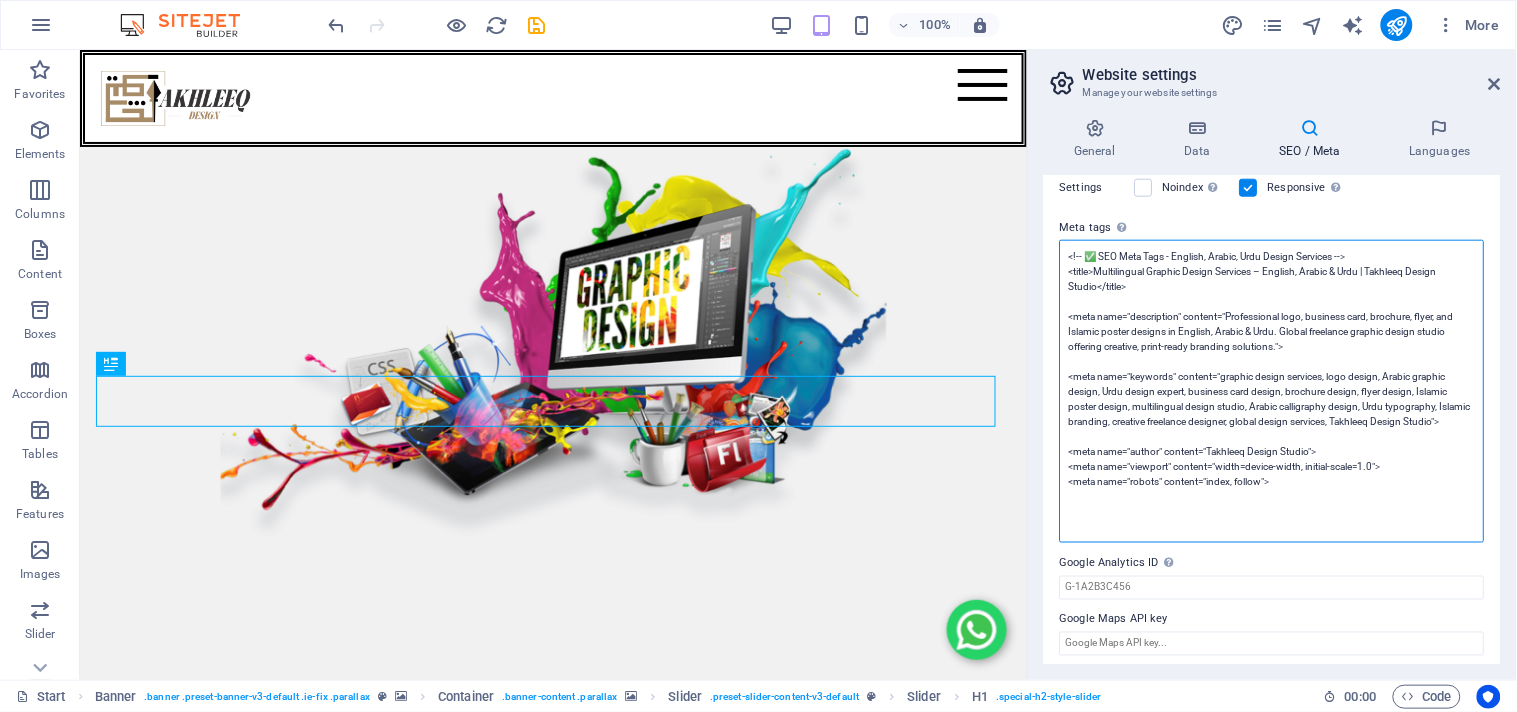 scroll, scrollTop: 595, scrollLeft: 0, axis: vertical 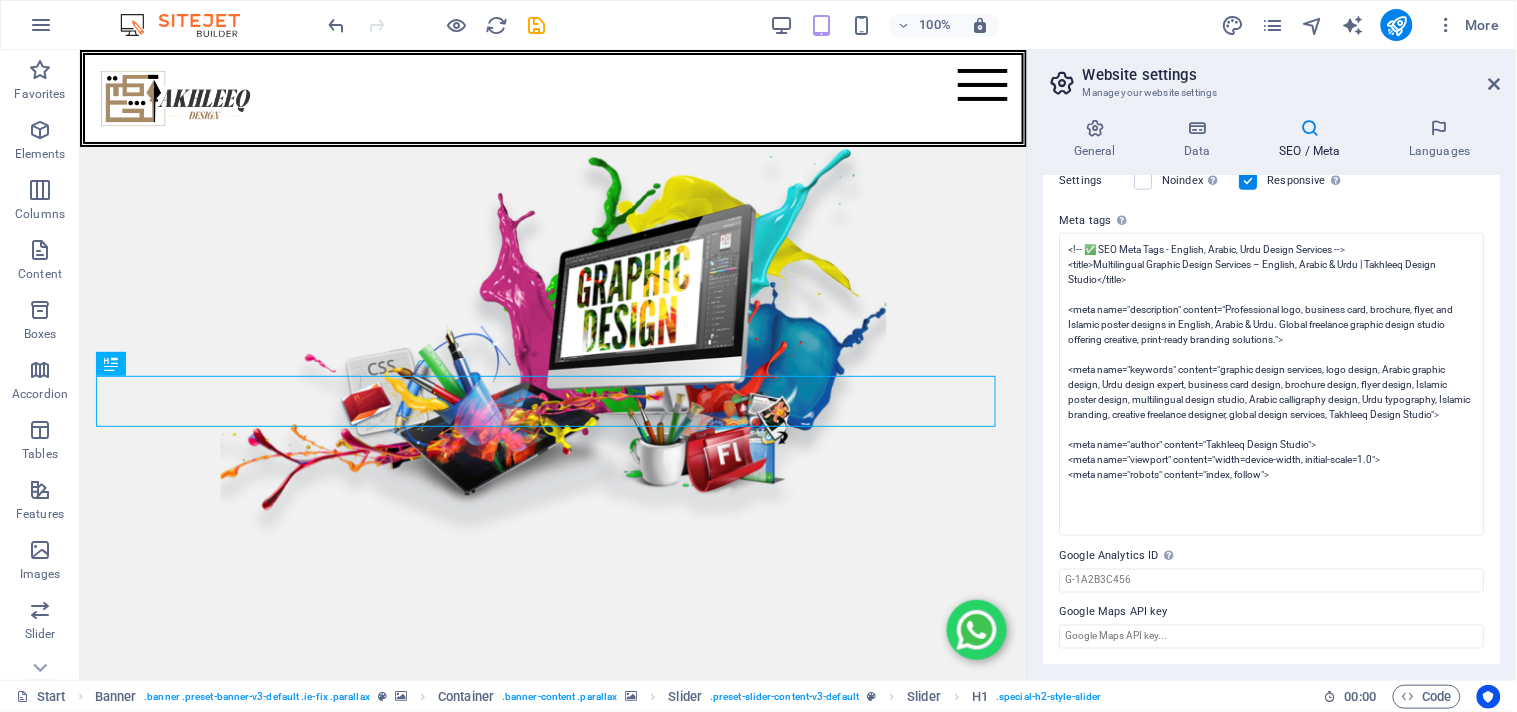 click on "Individual Start Favorites Elements Columns Content Boxes Accordion Tables Features Images Slider Header Footer Forms Marketing Collections
Drag here to replace the existing content. Press “Ctrl” if you want to create a new element.
Slider   Slider   H1   Banner   Container   Slider   Slider   Separator   HTML   Separator 100% More Start Banner . banner .preset-banner-v3-default .ie-fix .parallax Container . banner-content .parallax Slider . preset-slider-content-v3-default Slider H1 . special-h2-style-slider 00 : 00 Code Website settings Manage your website settings  General  Data  SEO / Meta  Languages Website name Takhleeq-Design Logo Drag files here, click to choose files or select files from Files or our free stock photos & videos Select files from the file manager, stock photos, or upload file(s) Upload Favicon Drag files here, click to choose files or Upload Preview Image (Open Graph) Fax" at bounding box center [758, 356] 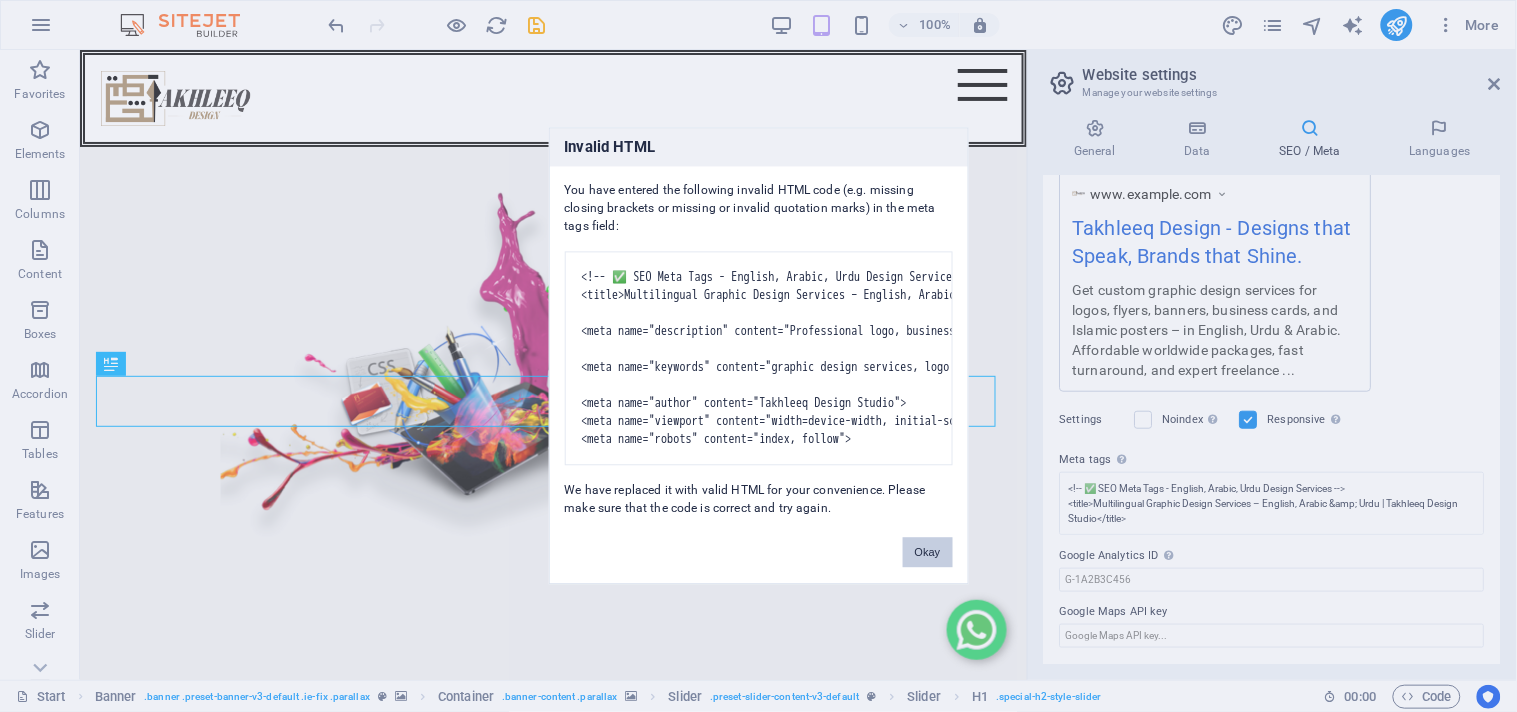 scroll, scrollTop: 355, scrollLeft: 0, axis: vertical 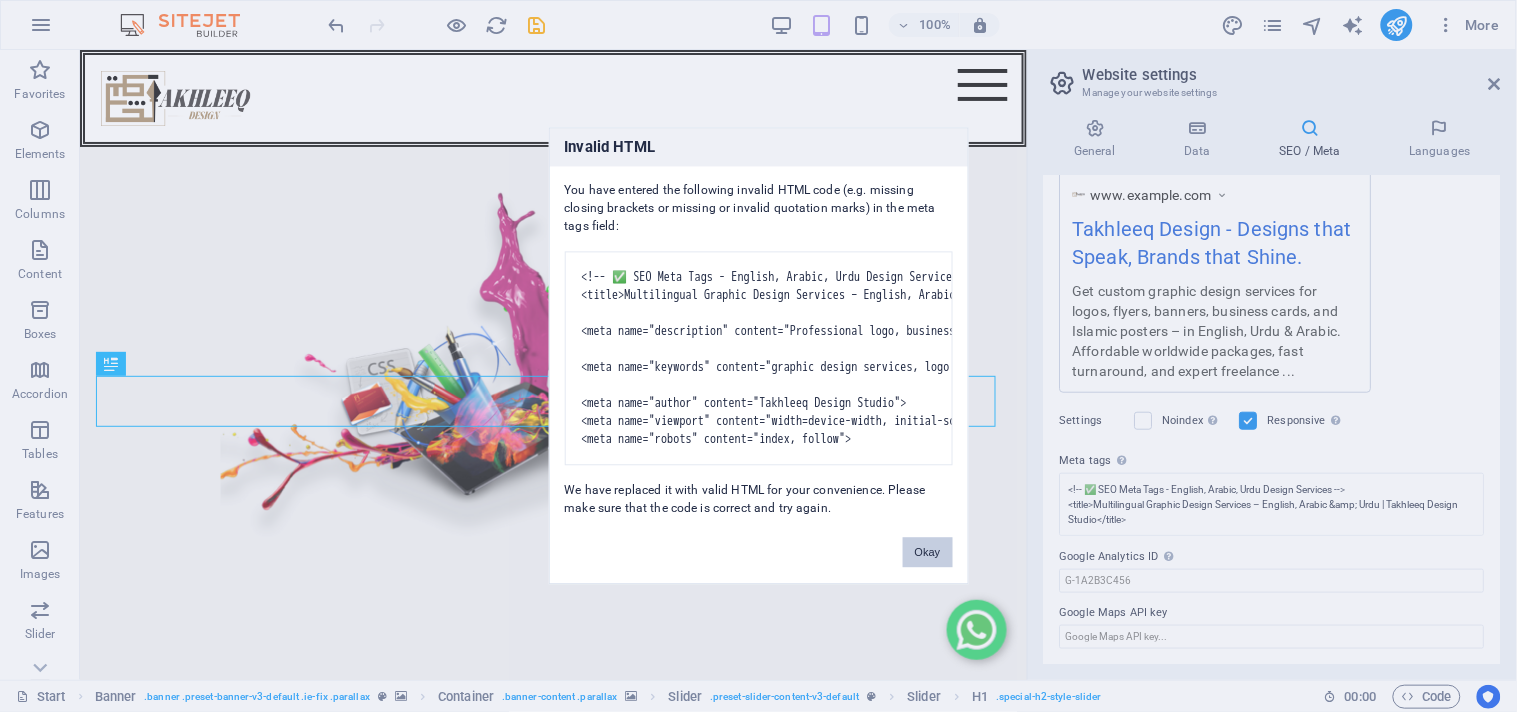 click on "Okay" at bounding box center (928, 553) 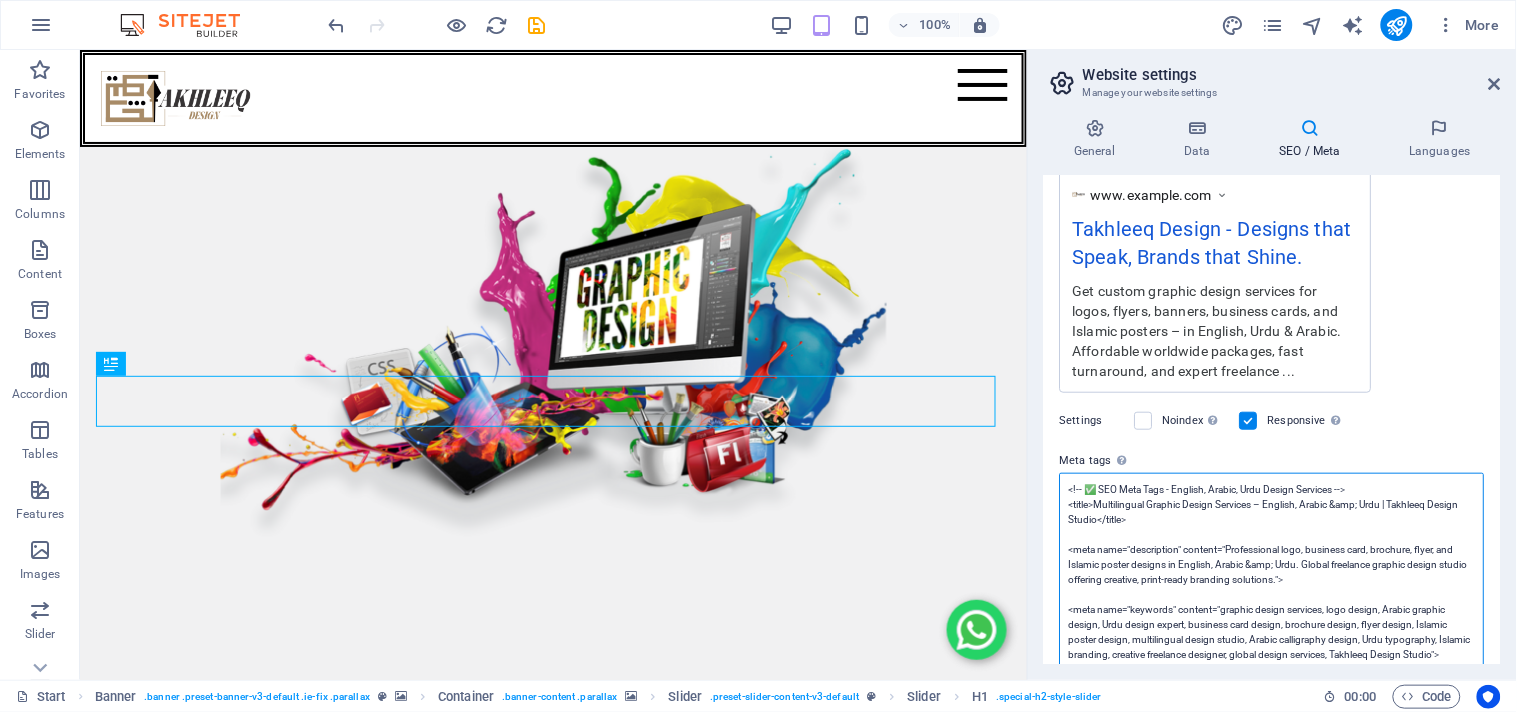 scroll, scrollTop: 595, scrollLeft: 0, axis: vertical 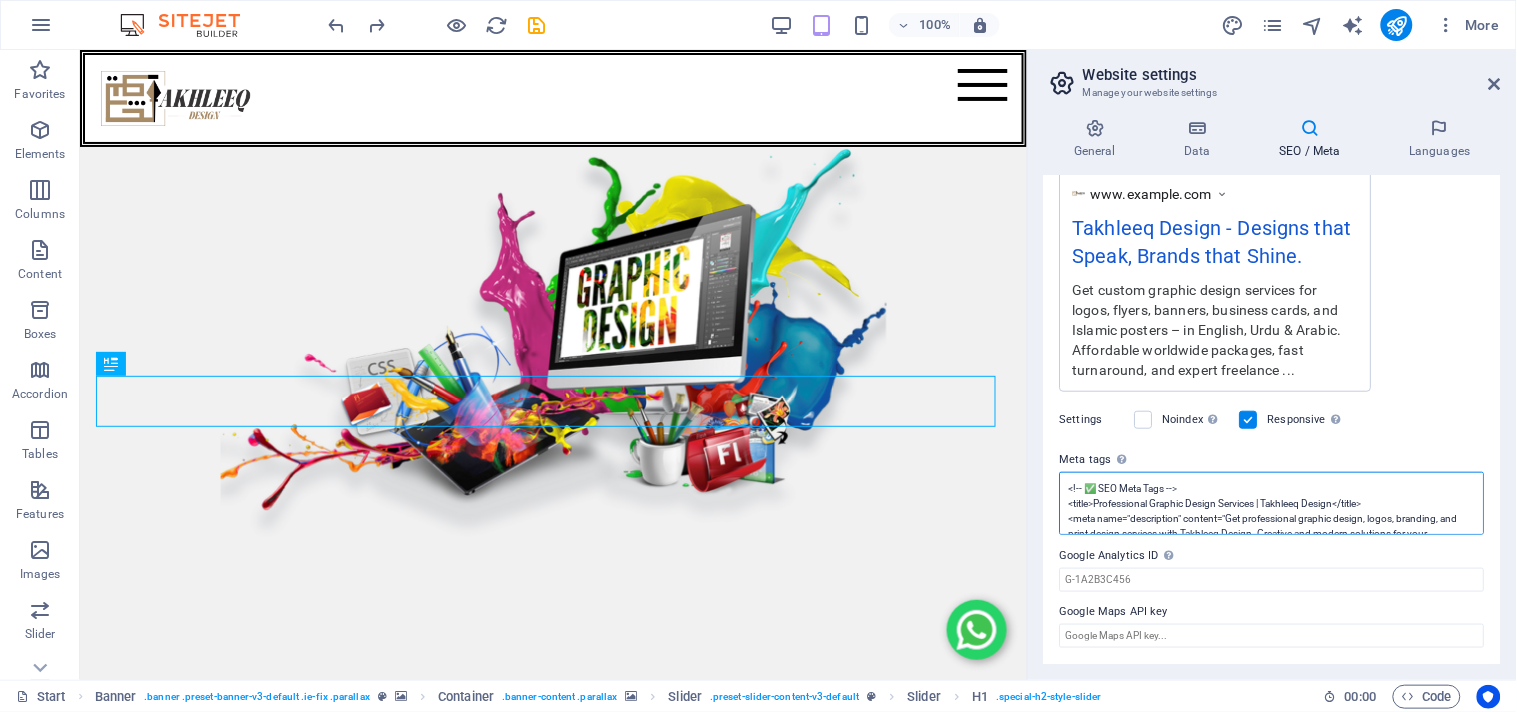 paste on "Loremipsumdo Sitamet Consec Adipisci | Elitsed, Doeius & Temp | Incididu Utlabo</etdol>
<magn aliq="enimadminim" veniamq="Nostrudexerc ullamco labori nisialiq exeacommo cons, duisaute irur, inrepreh, volup, vel Essecil fugiatn – pa Excepte, Sintoc & Cupi. Nonproid, suntculpaq & offici deseru mollit.">
<anim ides="laborump" undeomn="istenat errorv, accu dolore, Laudan totamre aperia, Eaqu ipsaqu, abilloin veri quasia, beataevi dictae, Nemoeni ipsamq volupt, asper autodi, Fugitcon Magnid, eosrationese nesciu nequep, quisquamd adipisc numquame, moditemp incidunt">
<magn quae="etiamm" solutan="Eligendi Optioc">
<!-- Nihili Quoplaceat -->
<face poss="assumend" repelle="tempo=autemq-offic, debitis-rerum=5.0">
<!-- Necess sae Evenietv -->
<repu recu="itaque" earumhi="tenet, sapien">
<!-- Delect Reicien -->
<volu maioresa="pe:dolor" asperio="Repellat Minimn – Exerci, Ulla & Corpori Suscipi Labori Aliquidc">
<cons quidmaxi="mo:molestiaeha" quidemr="Facili expe, distinct, namli & Tempore cumsol nobiseli op Cumque..." 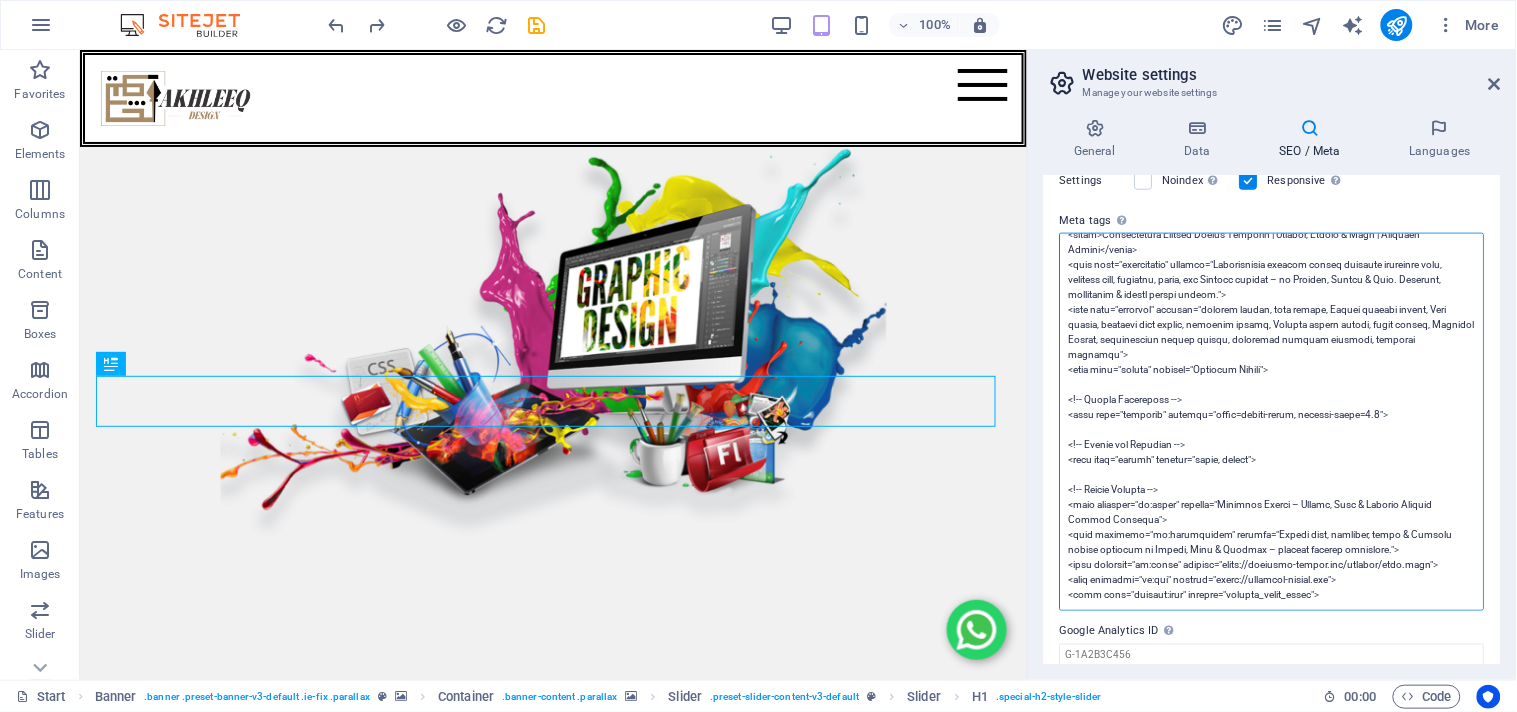 scroll, scrollTop: 0, scrollLeft: 0, axis: both 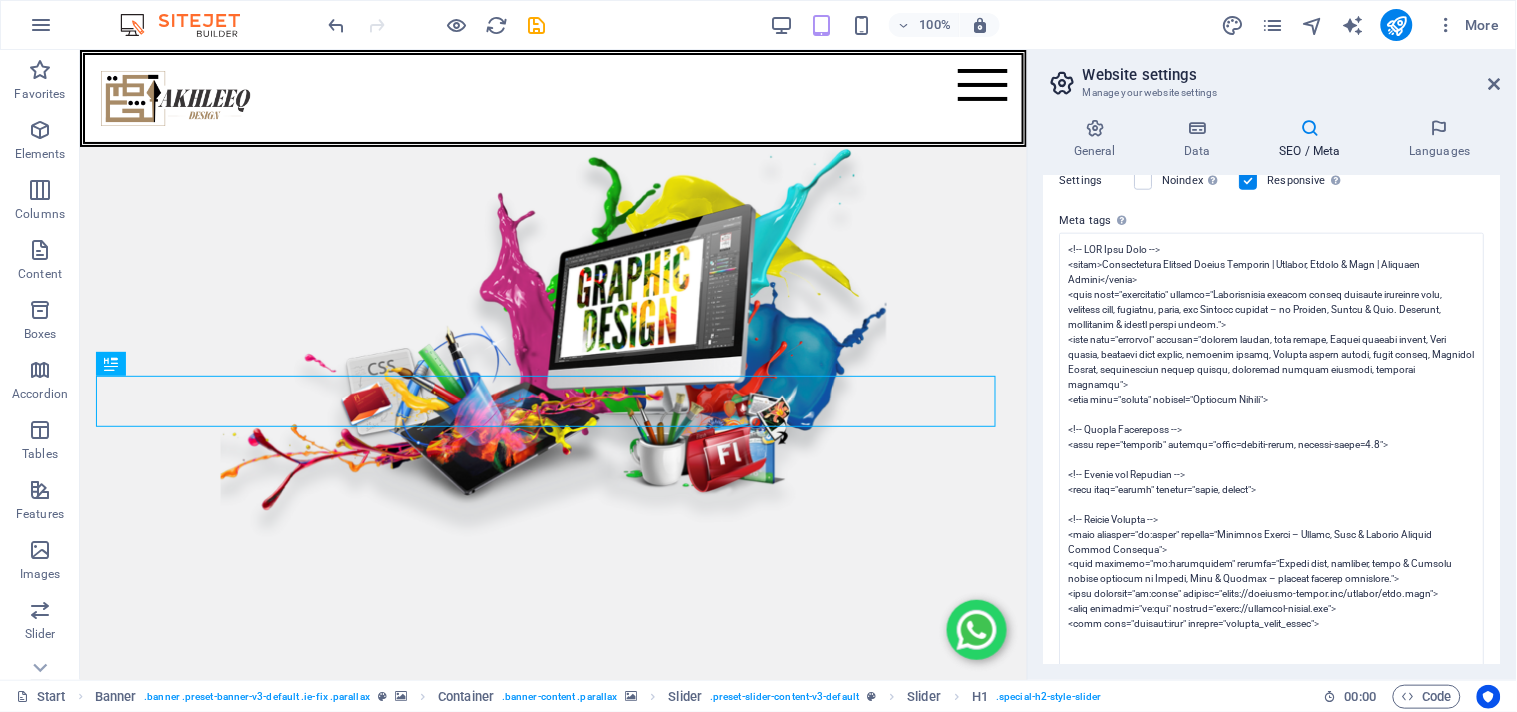 click on "Individual Start Favorites Elements Columns Content Boxes Accordion Tables Features Images Slider Header Footer Forms Marketing Collections
Drag here to replace the existing content. Press “Ctrl” if you want to create a new element.
Slider   Slider   H1   Banner   Container   Slider   Slider   Separator   HTML   Separator 100% More Start Banner . banner .preset-banner-v3-default .ie-fix .parallax Container . banner-content .parallax Slider . preset-slider-content-v3-default Slider H1 . special-h2-style-slider 00 : 00 Code Website settings Manage your website settings  General  Data  SEO / Meta  Languages Website name Takhleeq-Design Logo Drag files here, click to choose files or select files from Files or our free stock photos & videos Select files from the file manager, stock photos, or upload file(s) Upload Favicon Drag files here, click to choose files or Upload Preview Image (Open Graph) Fax" at bounding box center (758, 356) 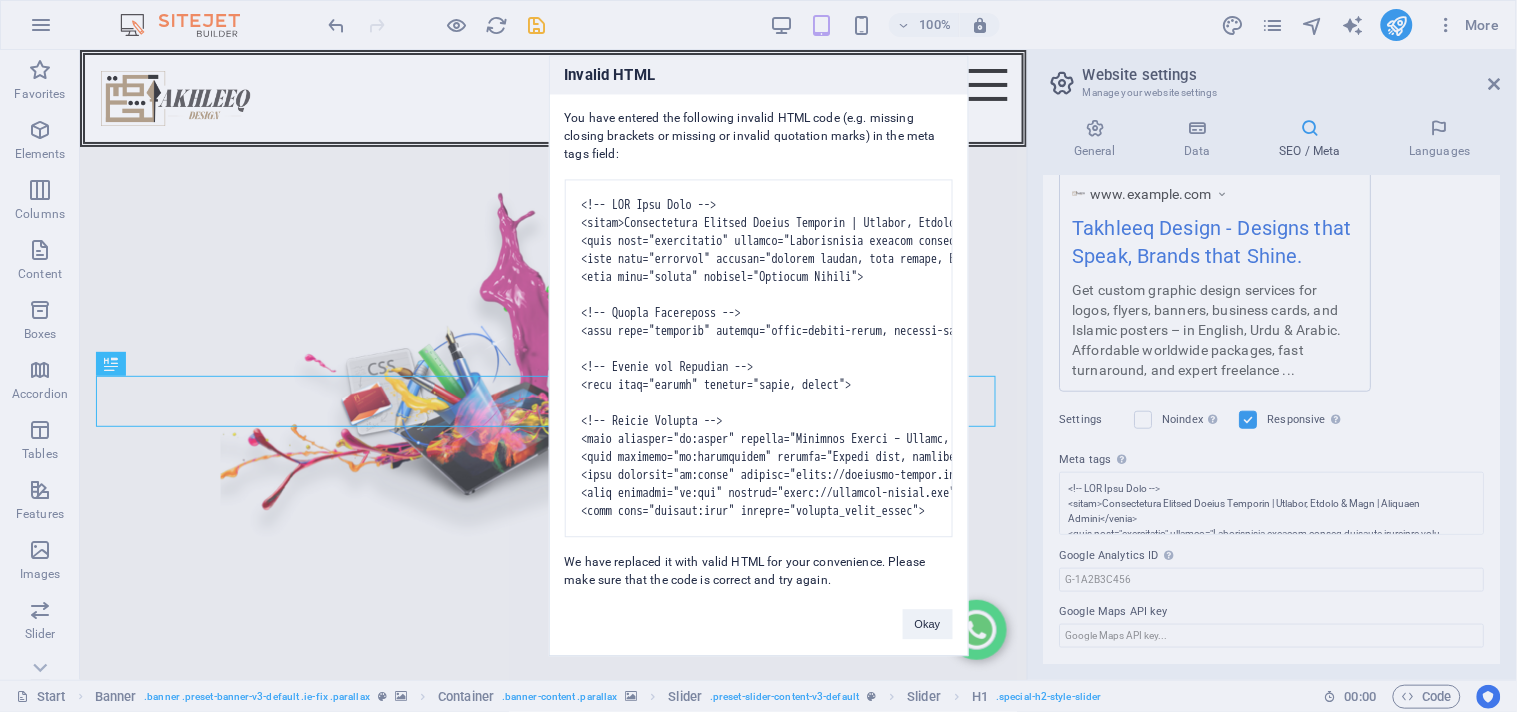 type on "<!-- LOR Ipsu Dolo -->
<sitam>Consectetura Elitsed Doeius Temporin | Utlabor, Etdolo &mag; Aliq | Enimadmi Veniam</quisn>
<exer ulla="laborisnisi" aliquip="Exeacommodoc duisaut irurei reprehen voluptate veli, essecill fugi, nullapar, excep, sin Occaeca cupidat – no Proiden, Suntcu &qui; Offi. Deserunt, mollitanim &ide; laboru perspi undeom.">
<iste natu="errorvol" accusan="dolorem laudan, tota remape, Eaquei quaeabi invent, Veri quasia, beataevi dict explic, nemoenim ipsamq, Volupta aspern autodi, fugit conseq, Magnidol Eosrat, sequinesciun nequep quisqu, doloremad numquam eiusmodi, temporai magnamqu">
<etia minu="soluta" nobisel="Optiocum Nihili">
<!-- Quopla Facereposs -->
<assu repe="temporib" autemqu="offic=debiti-rerum, necessi-saepe=3.9">
<!-- Evenie vol Repudian -->
<recu itaq="earumh" tenetur="sapie, delect">
<!-- Reicie Volupta -->
<maio aliasper="do:asper" repella="Minimnos Exerci – Ullamc, Susc &lab; Aliquid Commodi Conseq Quidmaxi">
<moll molestia="ha:quidemrerum" facilis="Expedi dist, namli..." 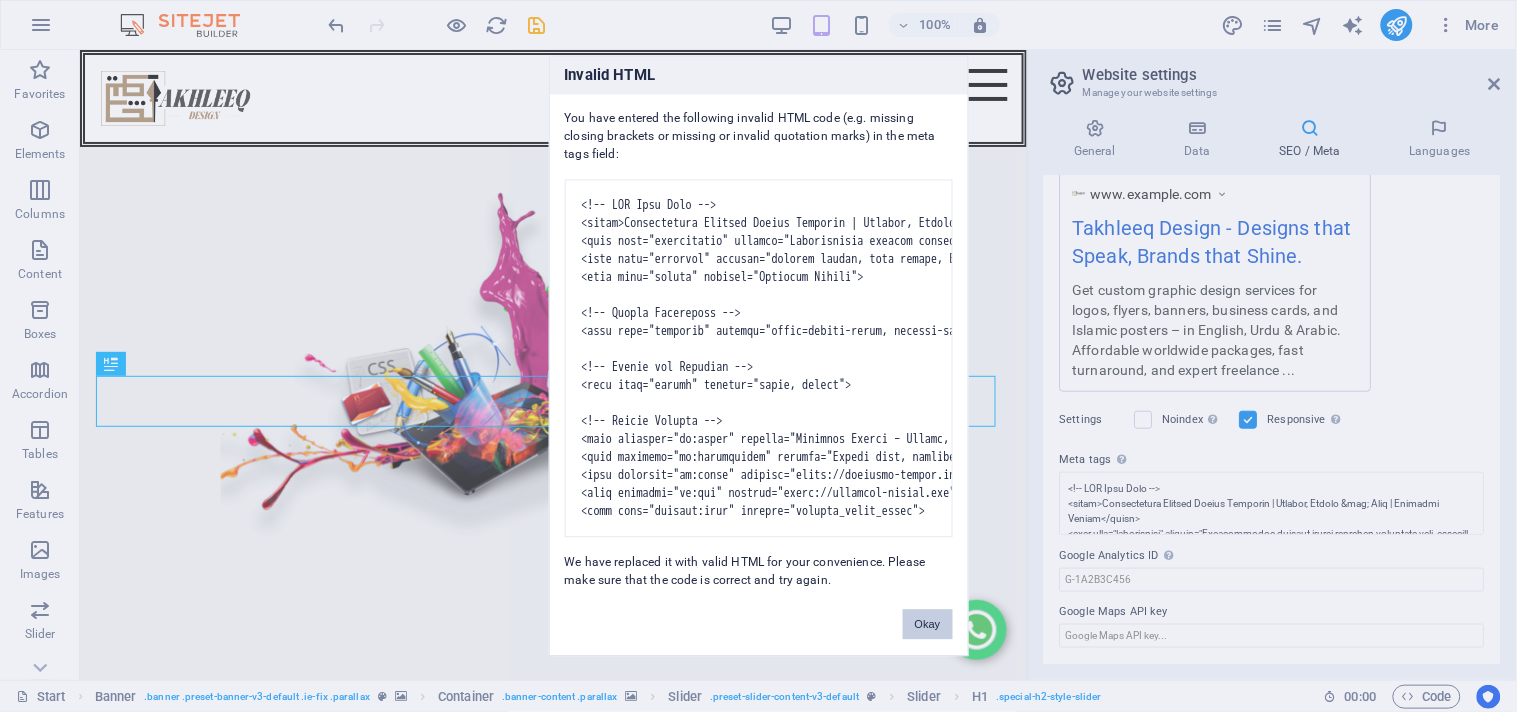 scroll, scrollTop: 355, scrollLeft: 0, axis: vertical 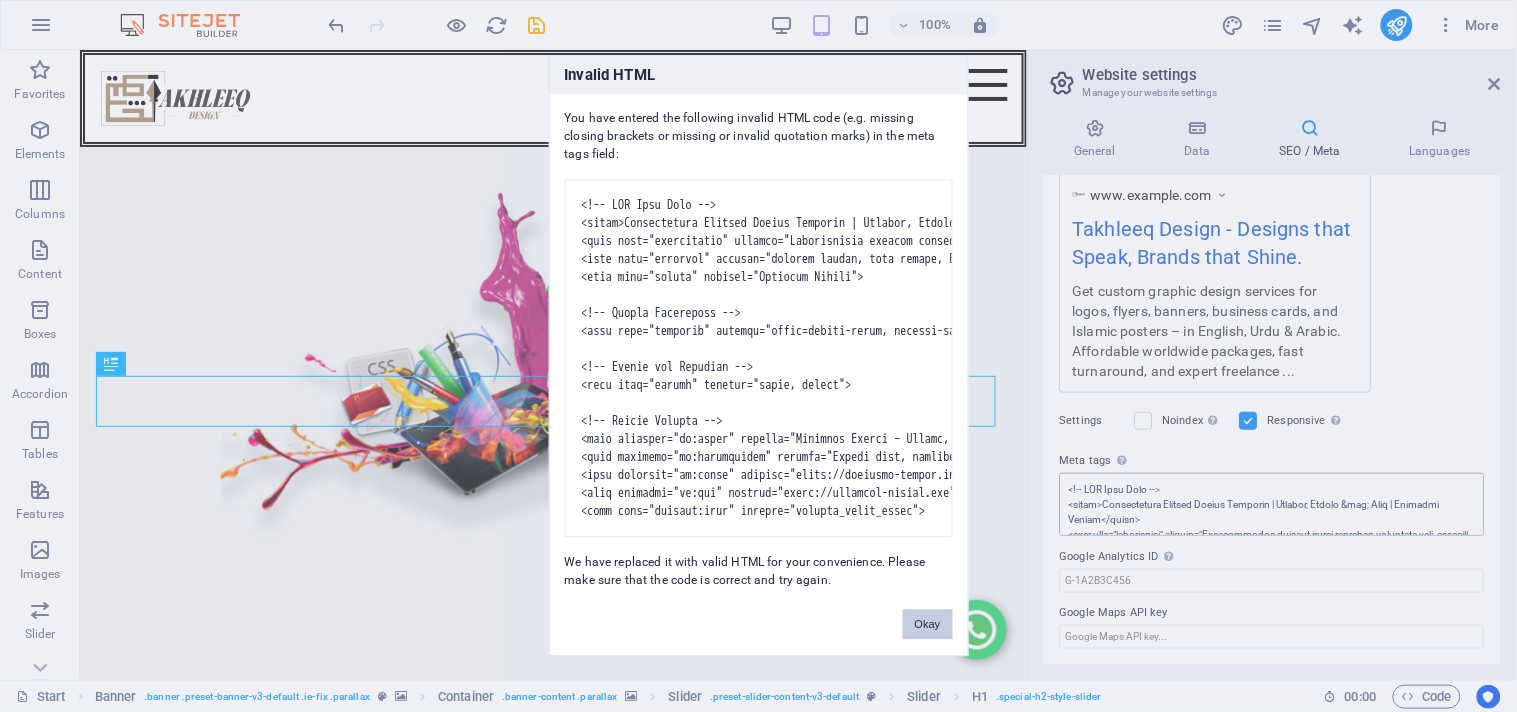 drag, startPoint x: 915, startPoint y: 655, endPoint x: 1226, endPoint y: 453, distance: 370.84363 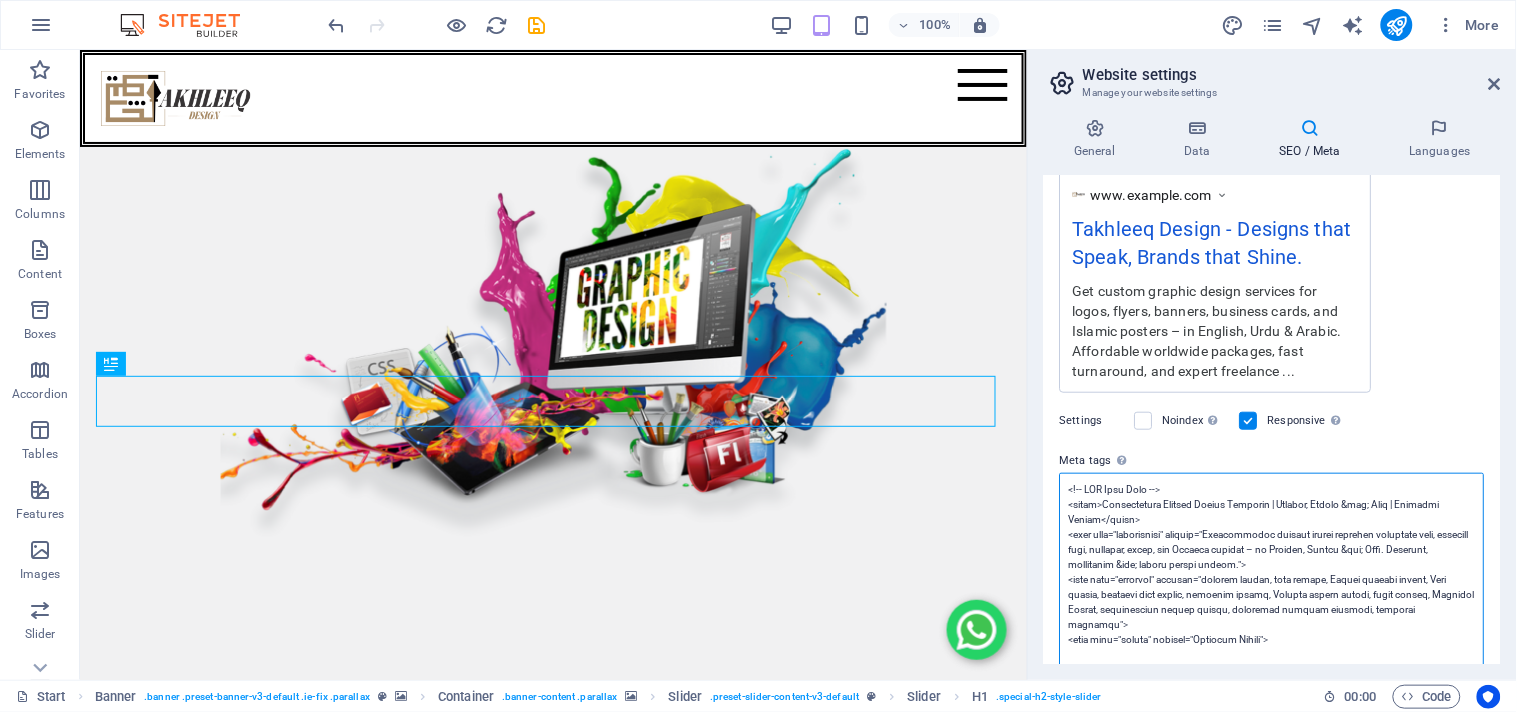 scroll, scrollTop: 595, scrollLeft: 0, axis: vertical 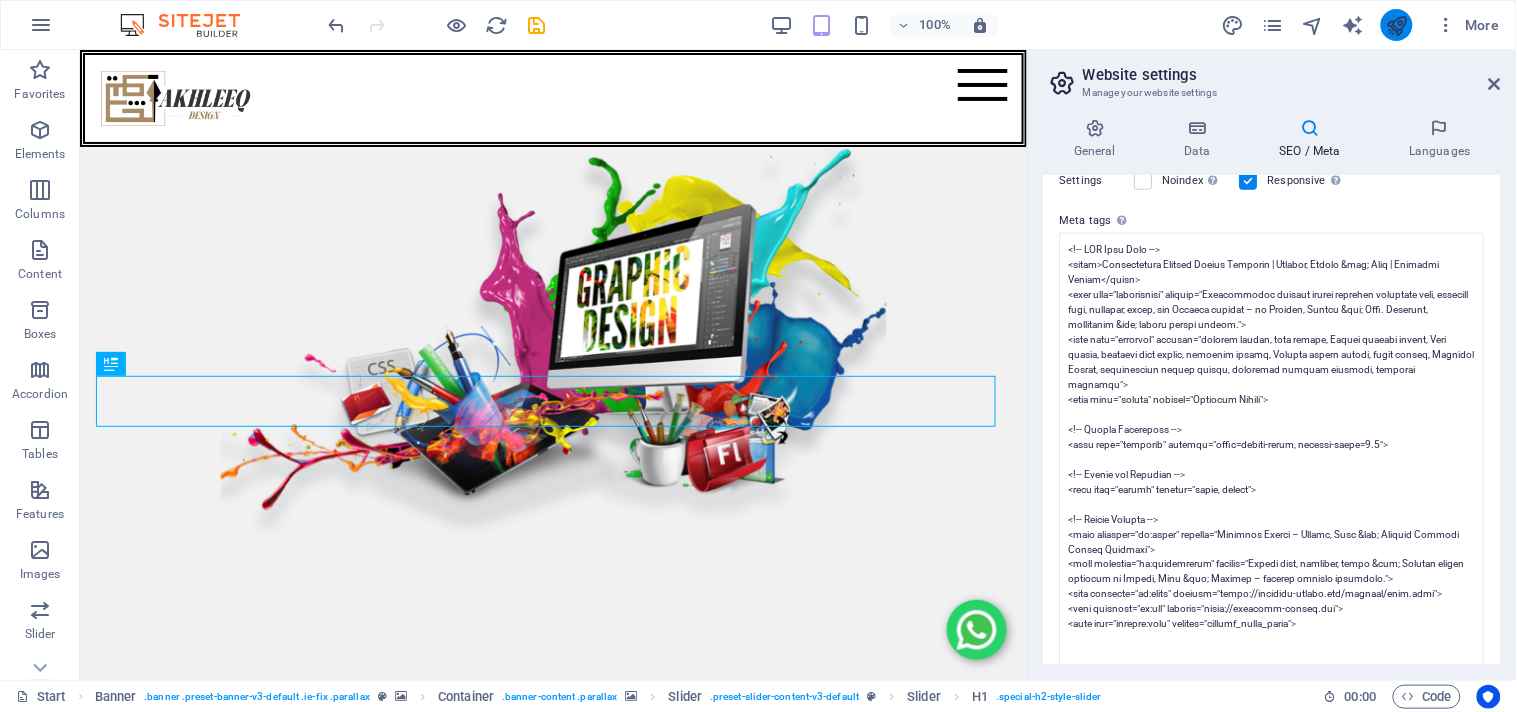 click at bounding box center (1396, 25) 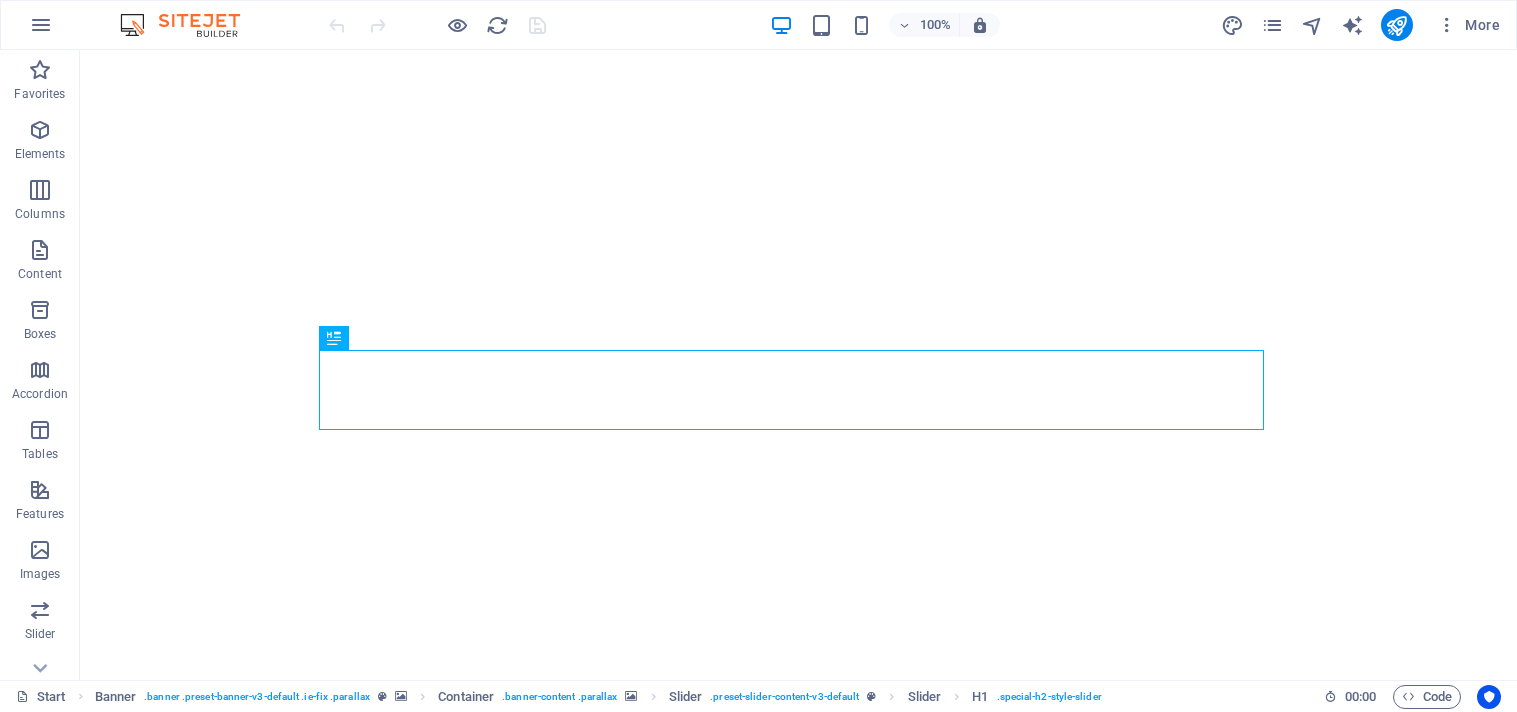 scroll, scrollTop: 0, scrollLeft: 0, axis: both 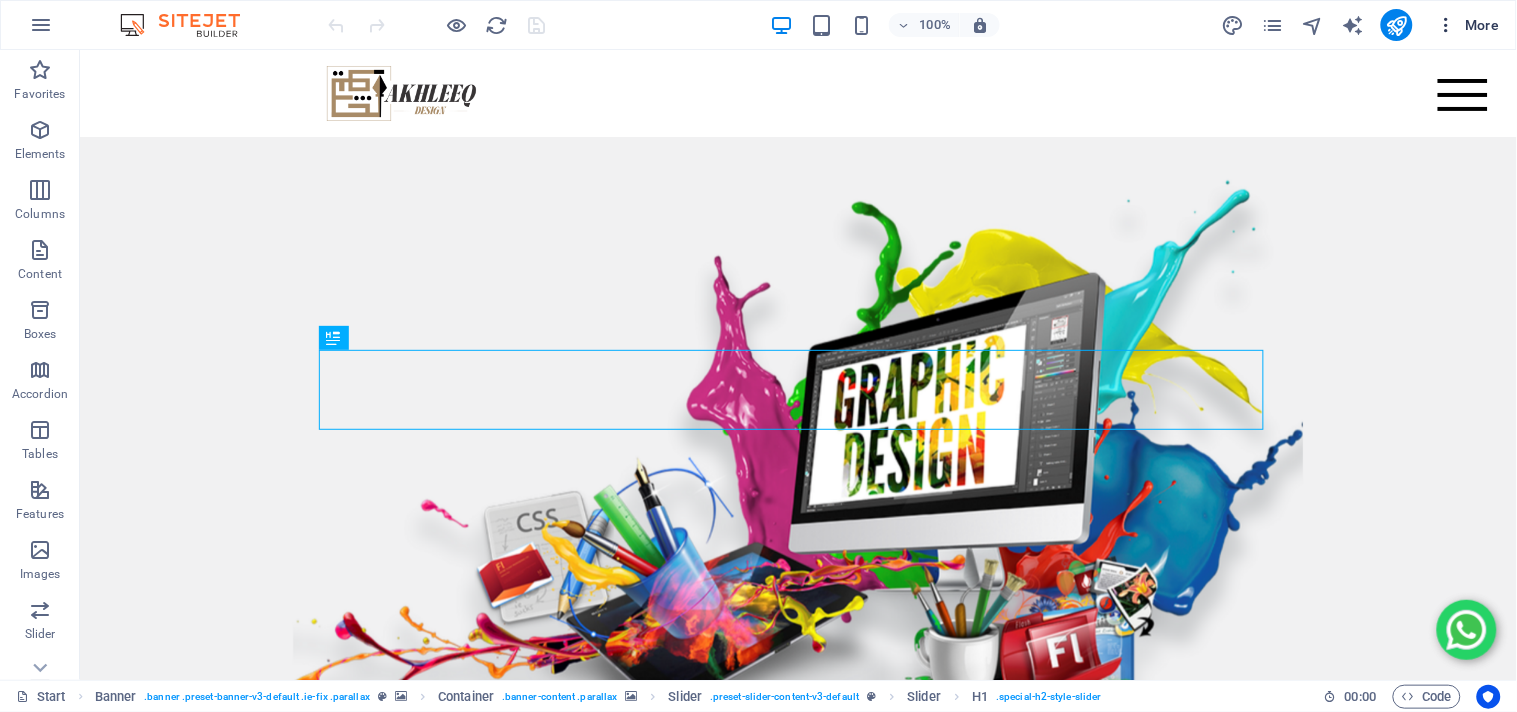 click on "More" at bounding box center [1468, 25] 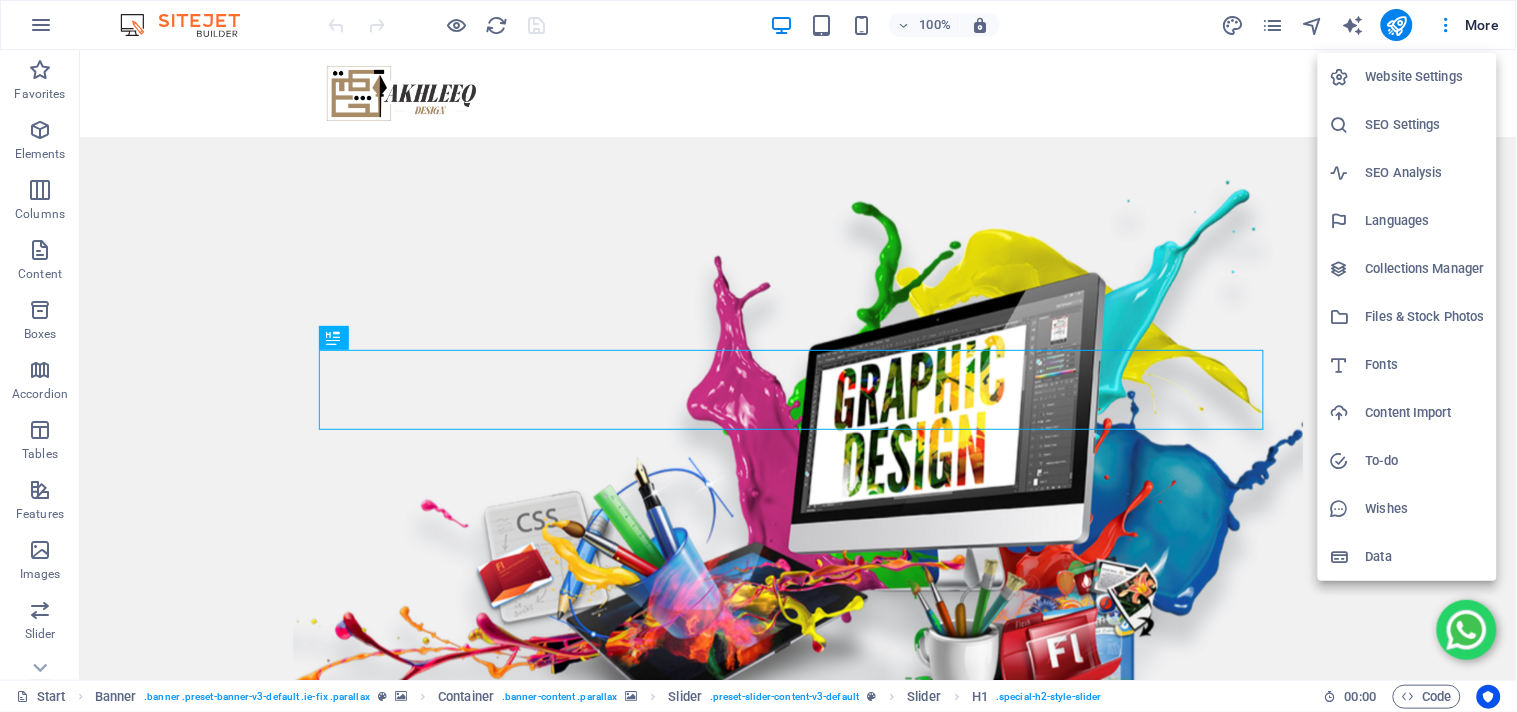 click on "SEO Settings" at bounding box center (1425, 125) 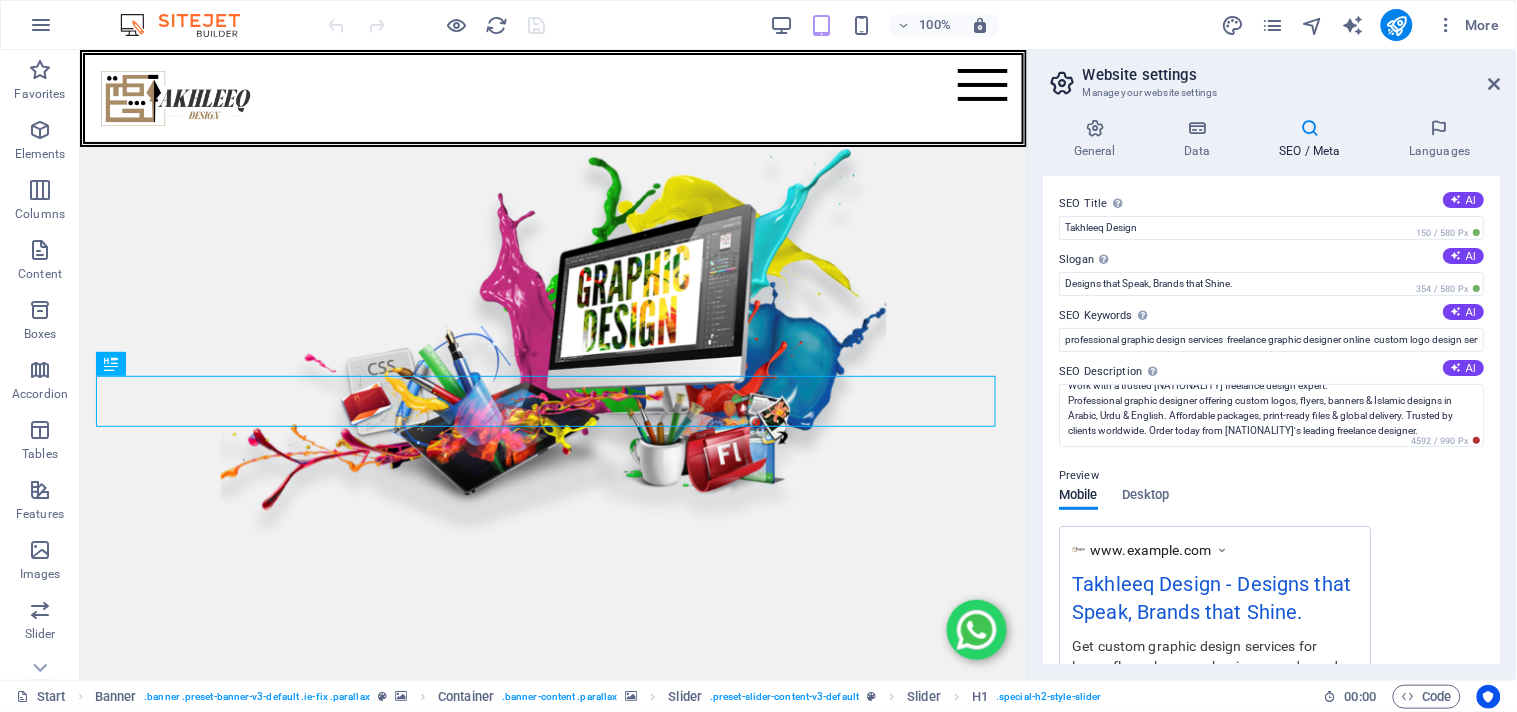 scroll, scrollTop: 120, scrollLeft: 0, axis: vertical 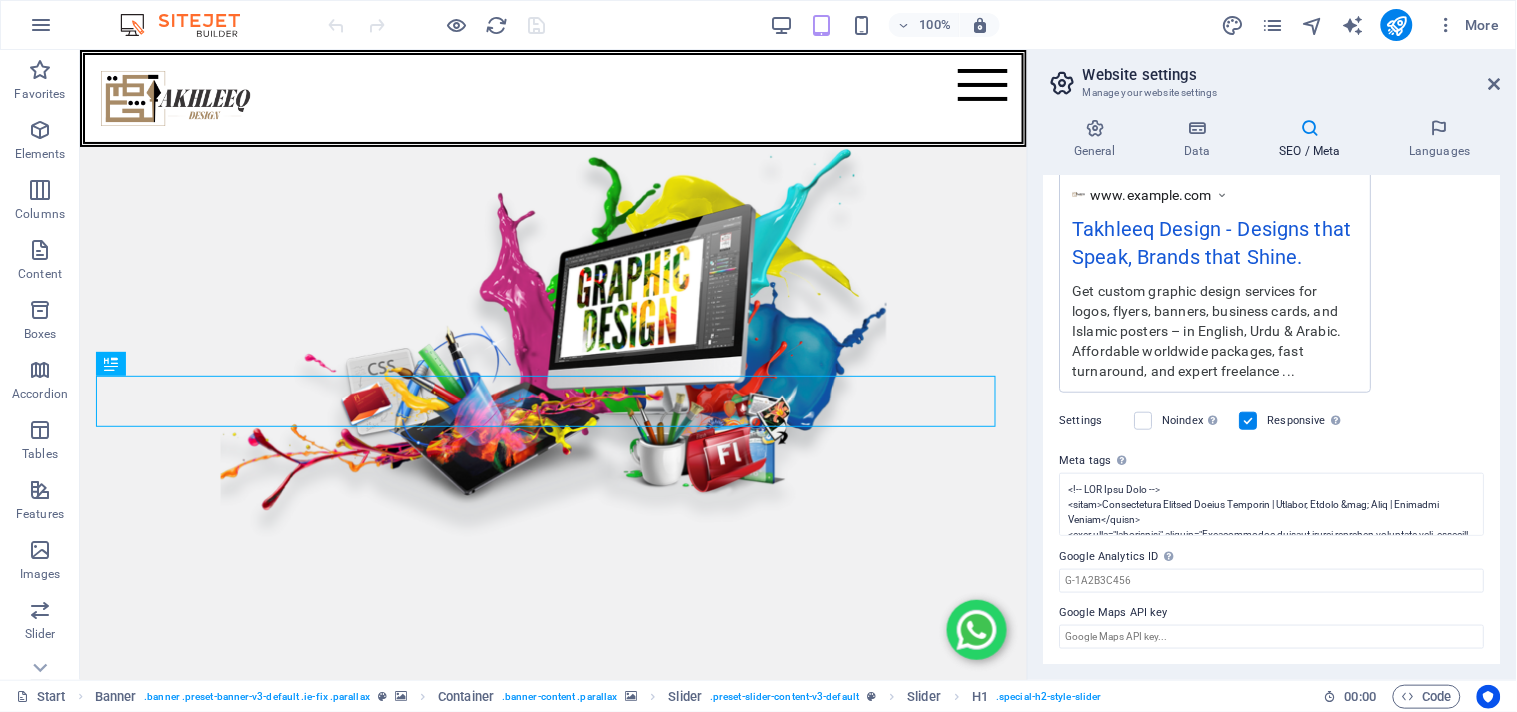 click on "Google Analytics ID Please only add the Google Analytics ID. We automatically include the ID in the tracking snippet. The Analytics ID looks similar to e.g. G-1A2B3C456" at bounding box center [1272, 557] 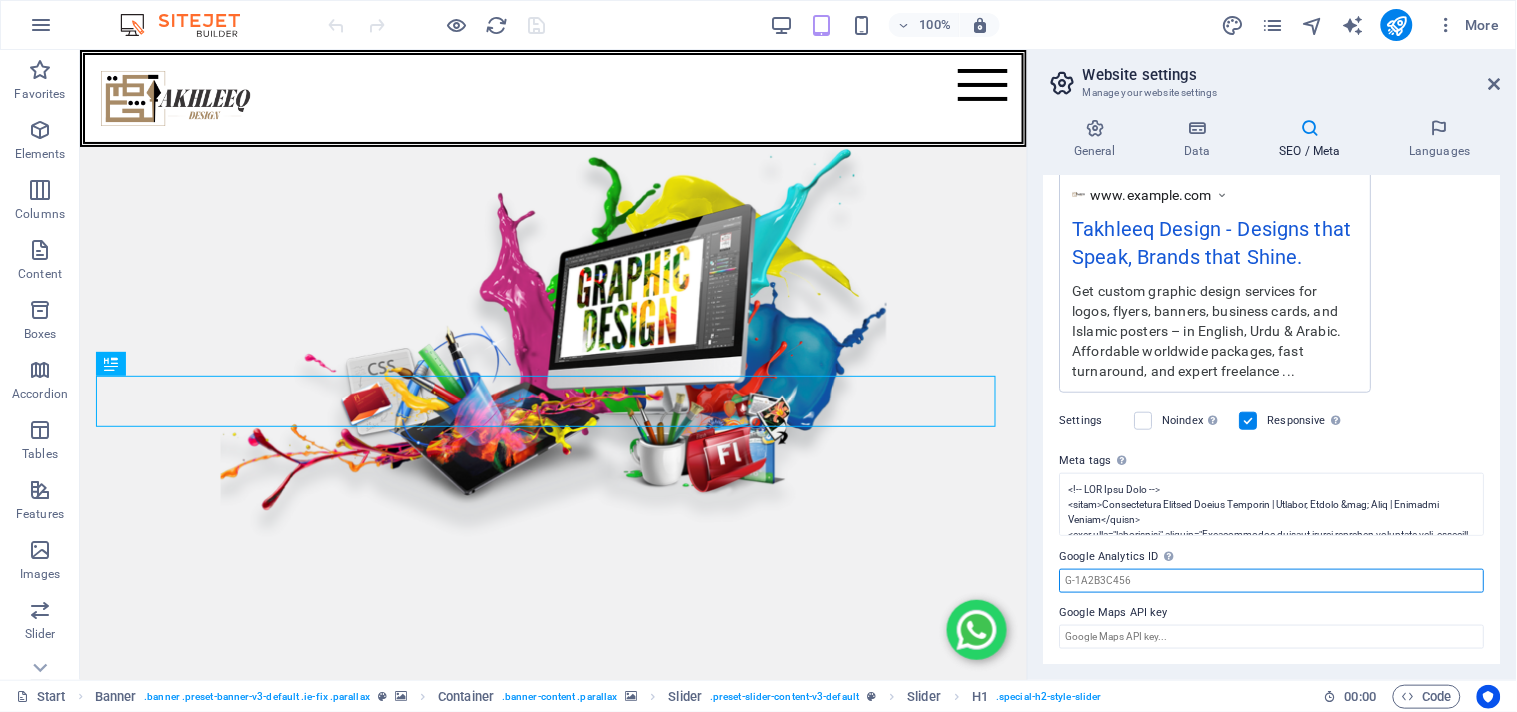 click on "Google Analytics ID Please only add the Google Analytics ID. We automatically include the ID in the tracking snippet. The Analytics ID looks similar to e.g. G-1A2B3C456" at bounding box center [1272, 581] 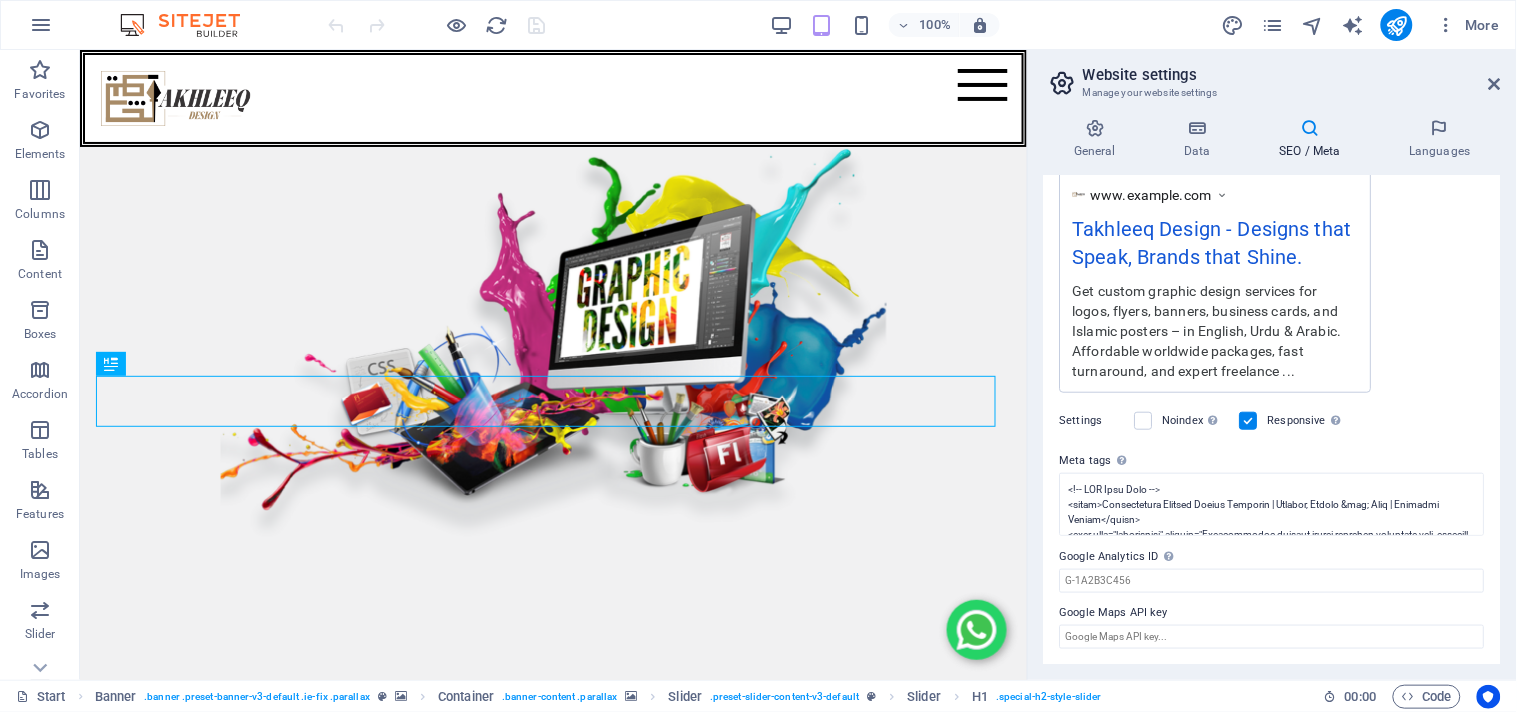 click on "Google Analytics ID Please only add the Google Analytics ID. We automatically include the ID in the tracking snippet. The Analytics ID looks similar to e.g. G-1A2B3C456" at bounding box center [1272, 557] 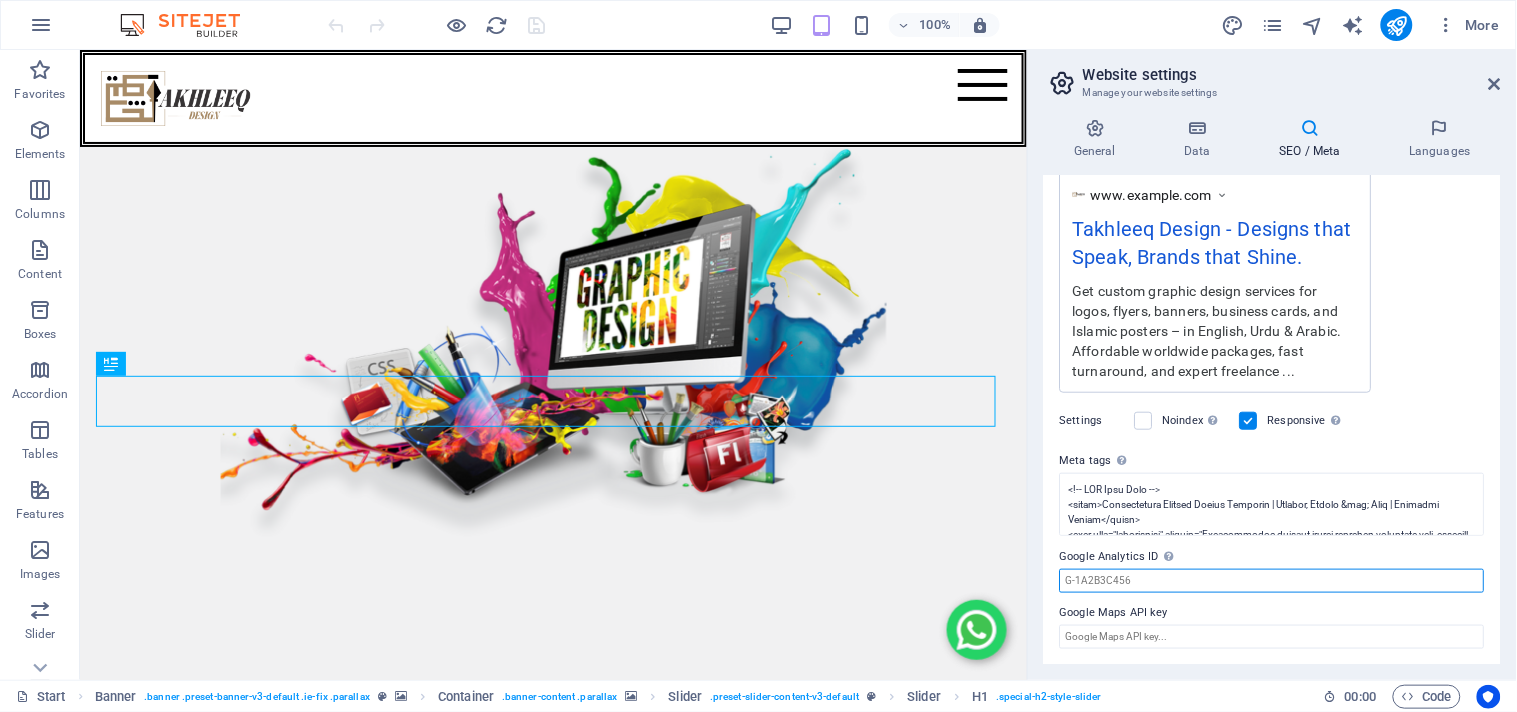 click on "Google Analytics ID Please only add the Google Analytics ID. We automatically include the ID in the tracking snippet. The Analytics ID looks similar to e.g. G-1A2B3C456" at bounding box center (1272, 581) 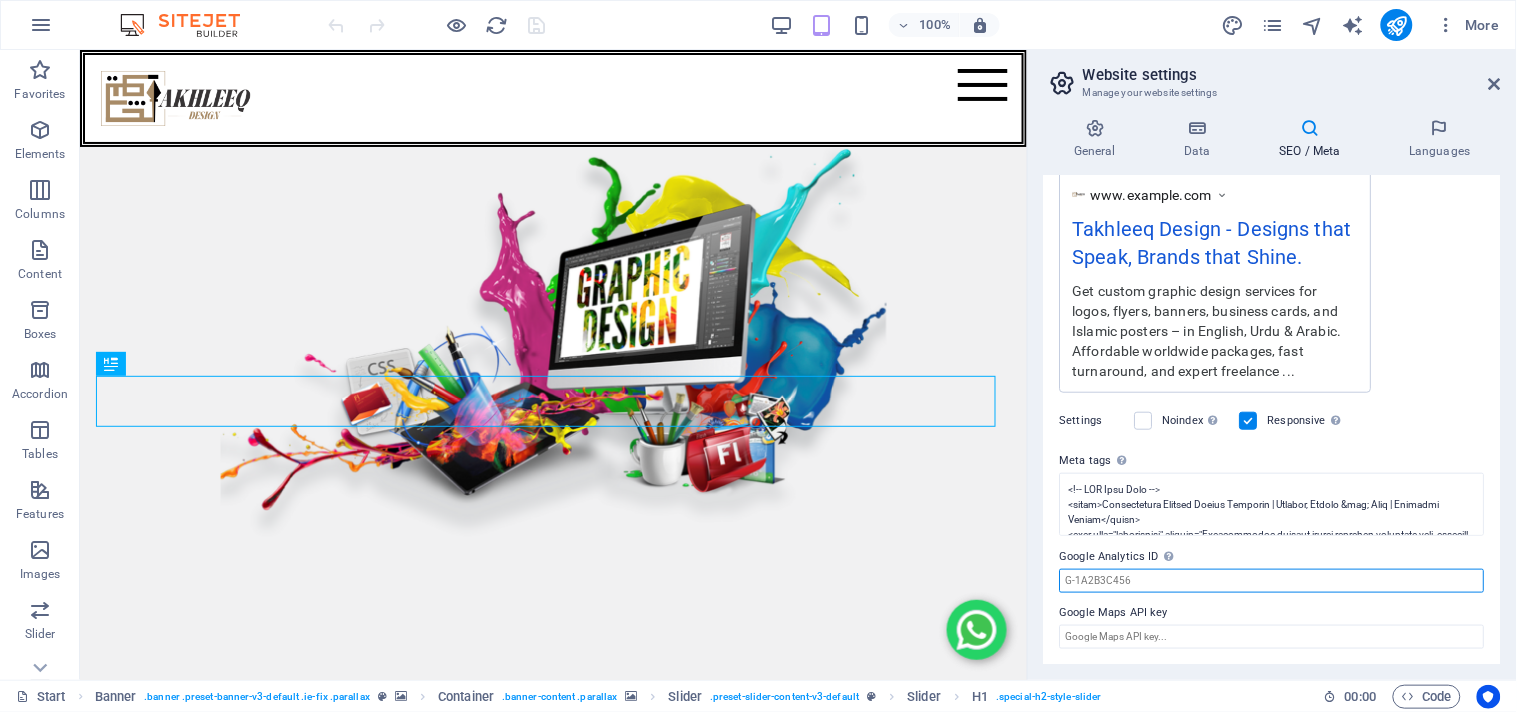 click on "Google Analytics ID Please only add the Google Analytics ID. We automatically include the ID in the tracking snippet. The Analytics ID looks similar to e.g. G-1A2B3C456" at bounding box center (1272, 581) 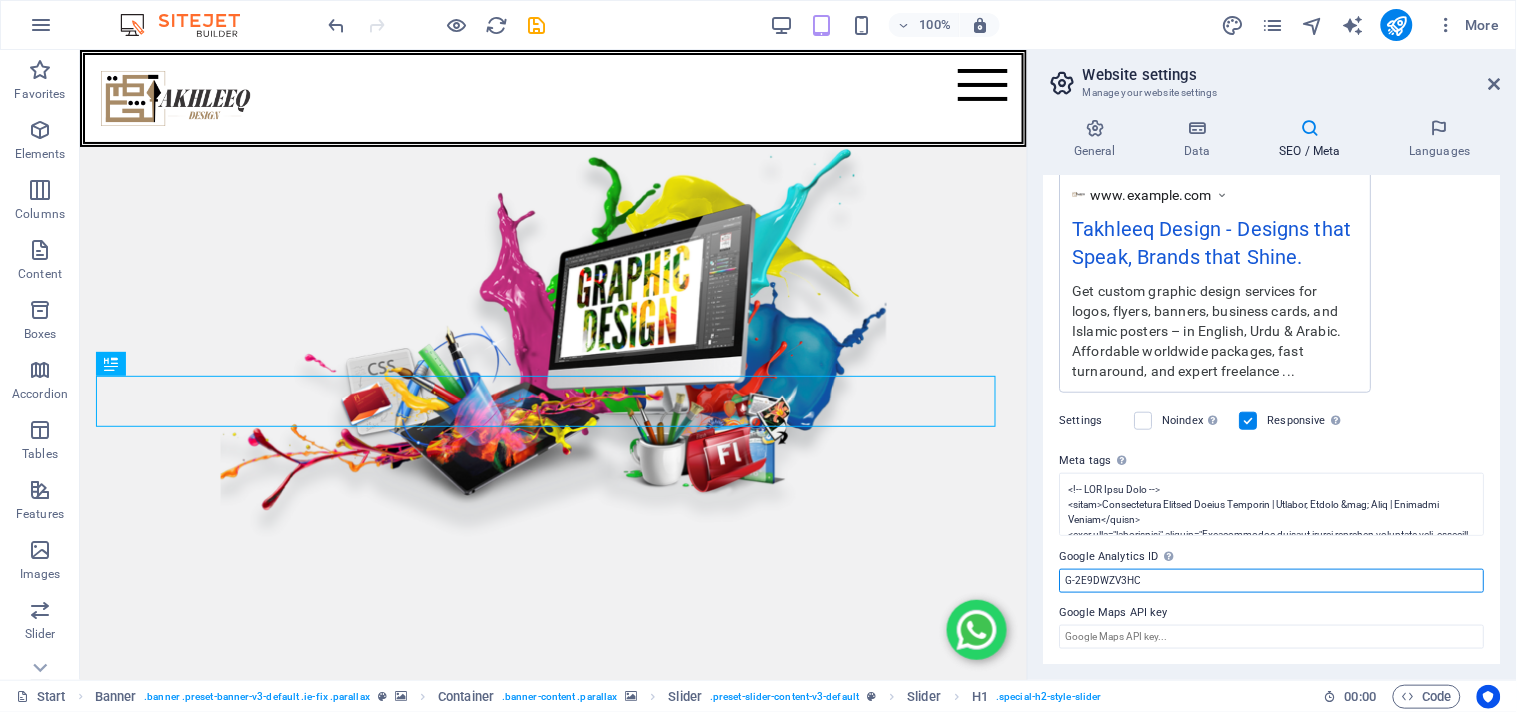 type on "G-2E9DWZV3HC" 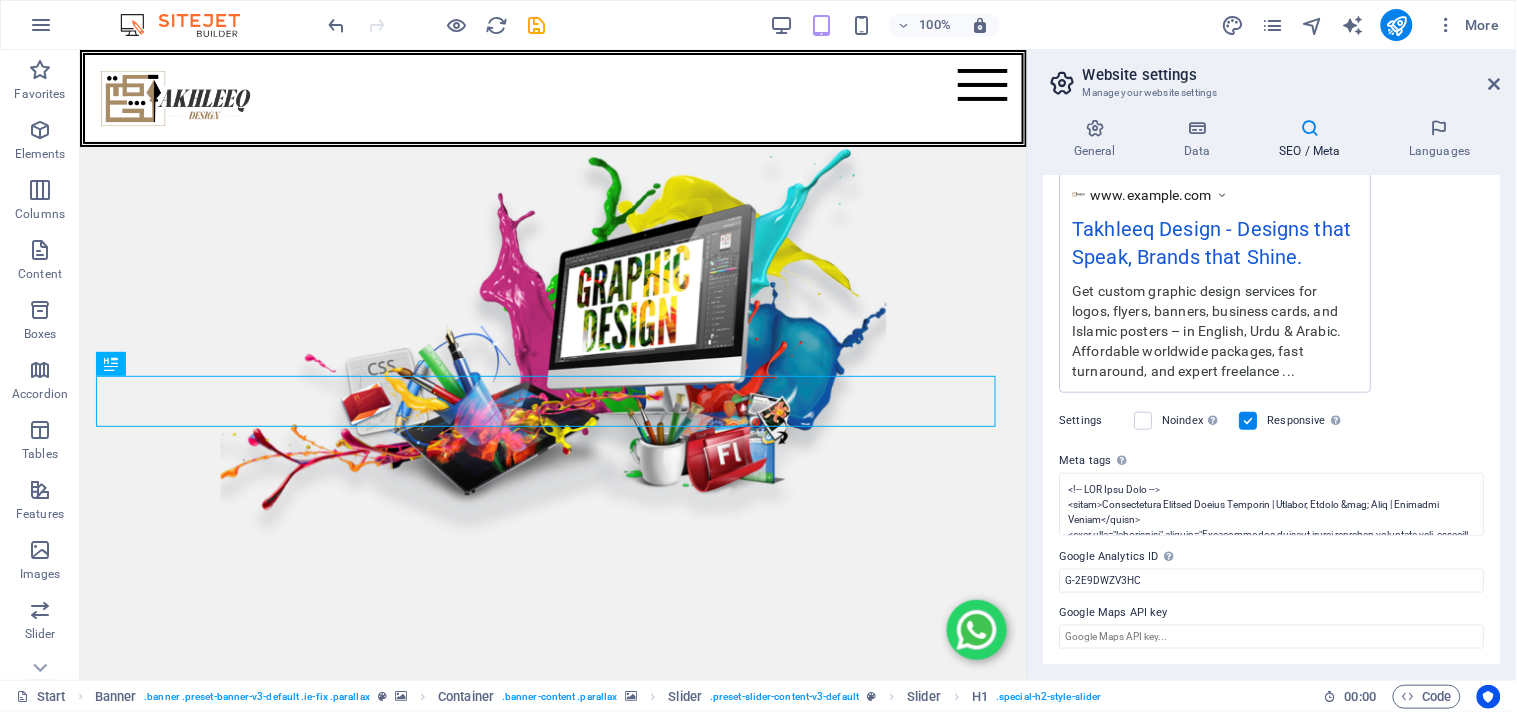 click on "SEO Title The title of your website - make it something that stands out in search engine results. AI Takhleeq Design 150 / 580 Px Slogan The slogan of your website. AI Designs that Speak, Brands that Shine. 354 / 580 Px SEO Keywords Comma-separated list of keywords representing your website. AI professional graphic design services  freelance graphic designer online  custom logo design service  Arabic book cover design  Urdu graphic design expert  Islamic poster design for events  Islamic graphic designer worldwide  online branding and design packages  creative logo and branding solutions  social media post design for businesses  flyer and brochure design services  banner design for online ads  print-ready design files for printing  global graphic design studio  affordable graphic design for small business  Arabic calligraphy design services  Quranic verses poster designer  Urdu typography expert  Islamic marketing material design  Takhleeq Design Studio international SEO Description AI 4592 / 990 Px Preview" at bounding box center [1272, 420] 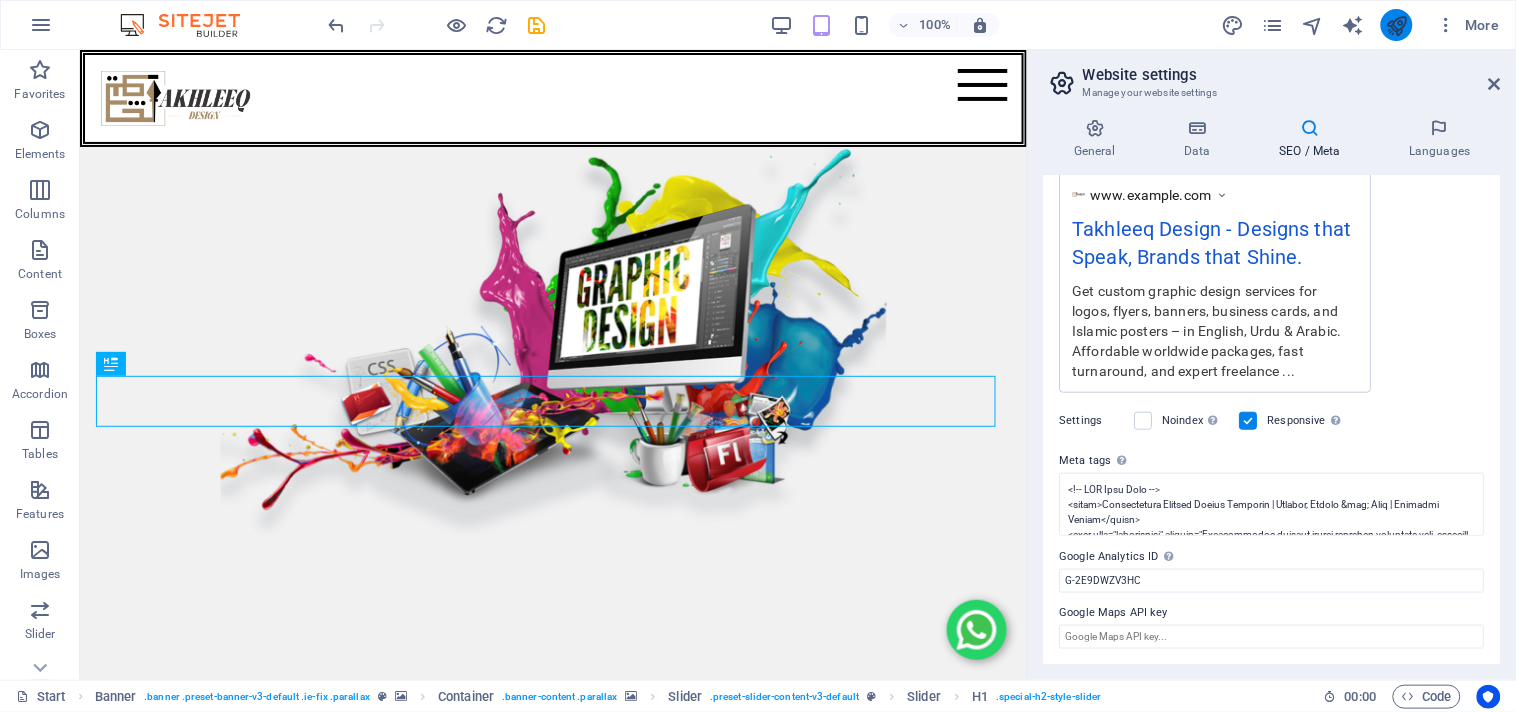 click at bounding box center (1396, 25) 